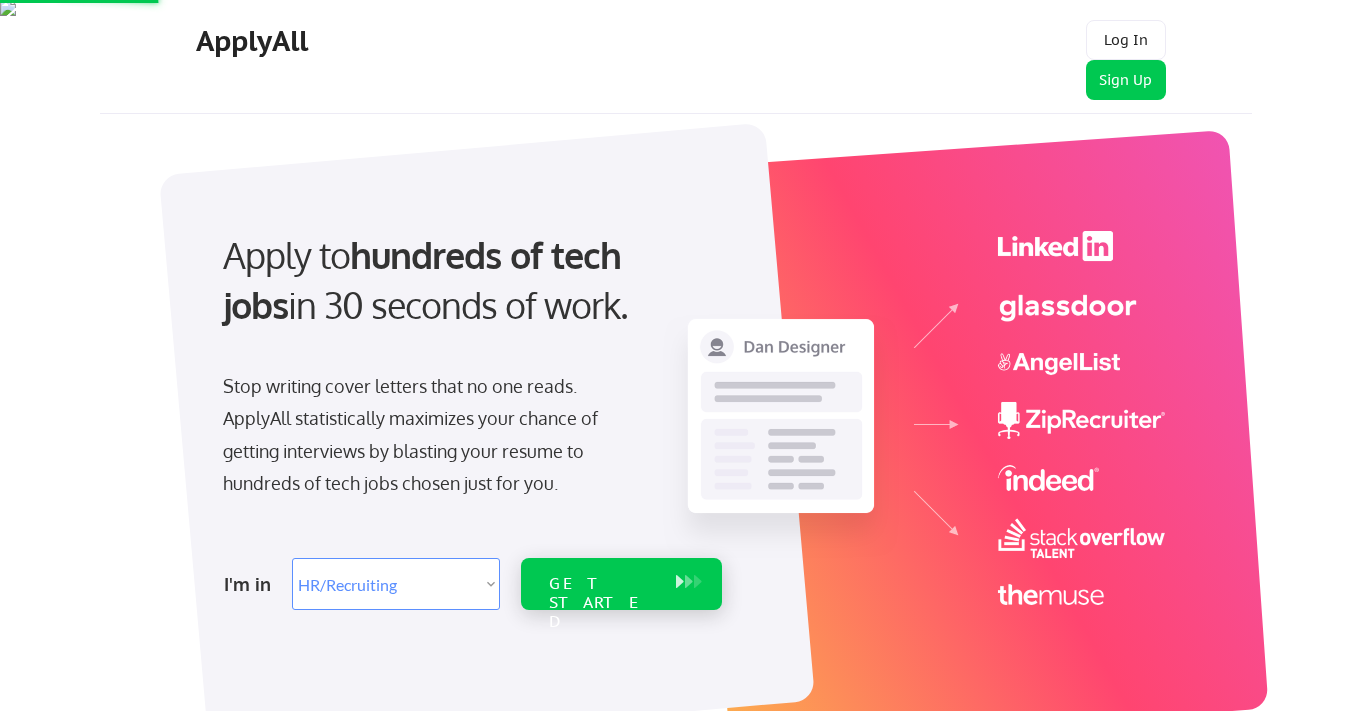 select on ""hr_recruiting"" 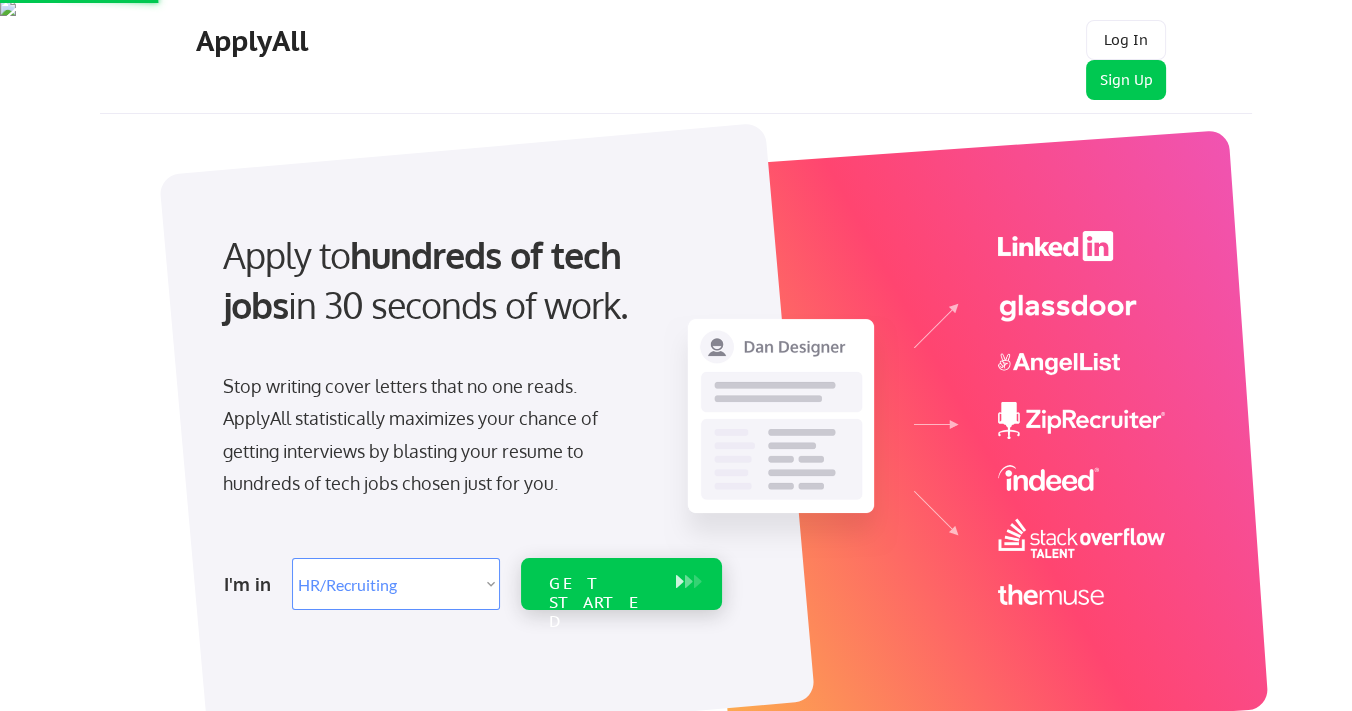 scroll, scrollTop: 0, scrollLeft: 0, axis: both 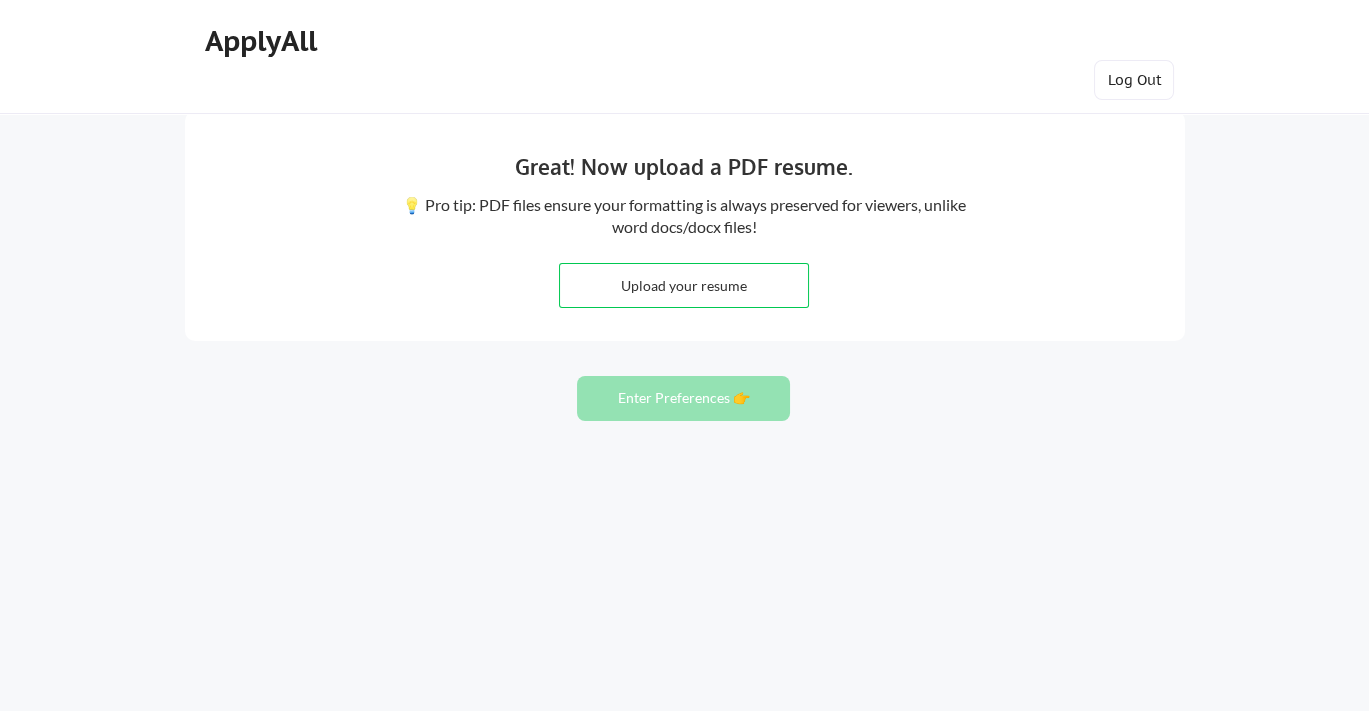 click at bounding box center (684, 285) 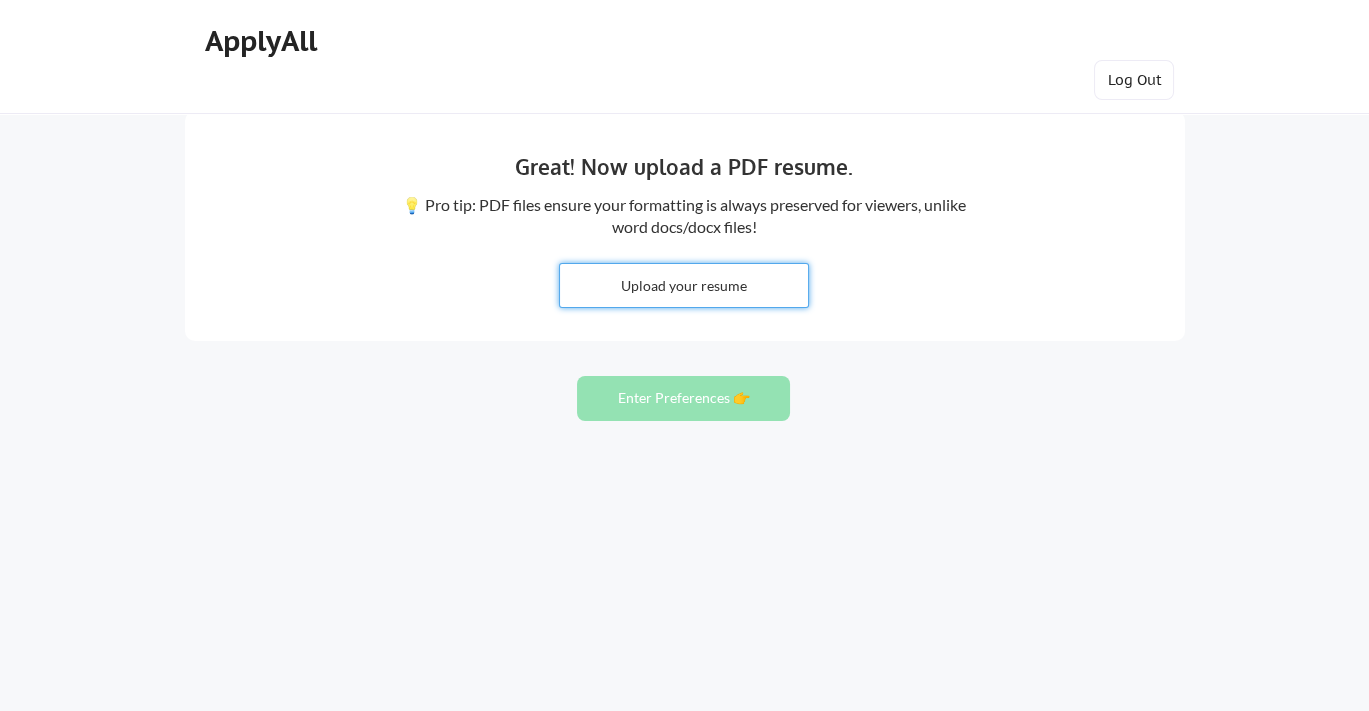 type on "[PATH]\DL_CV.pdf" 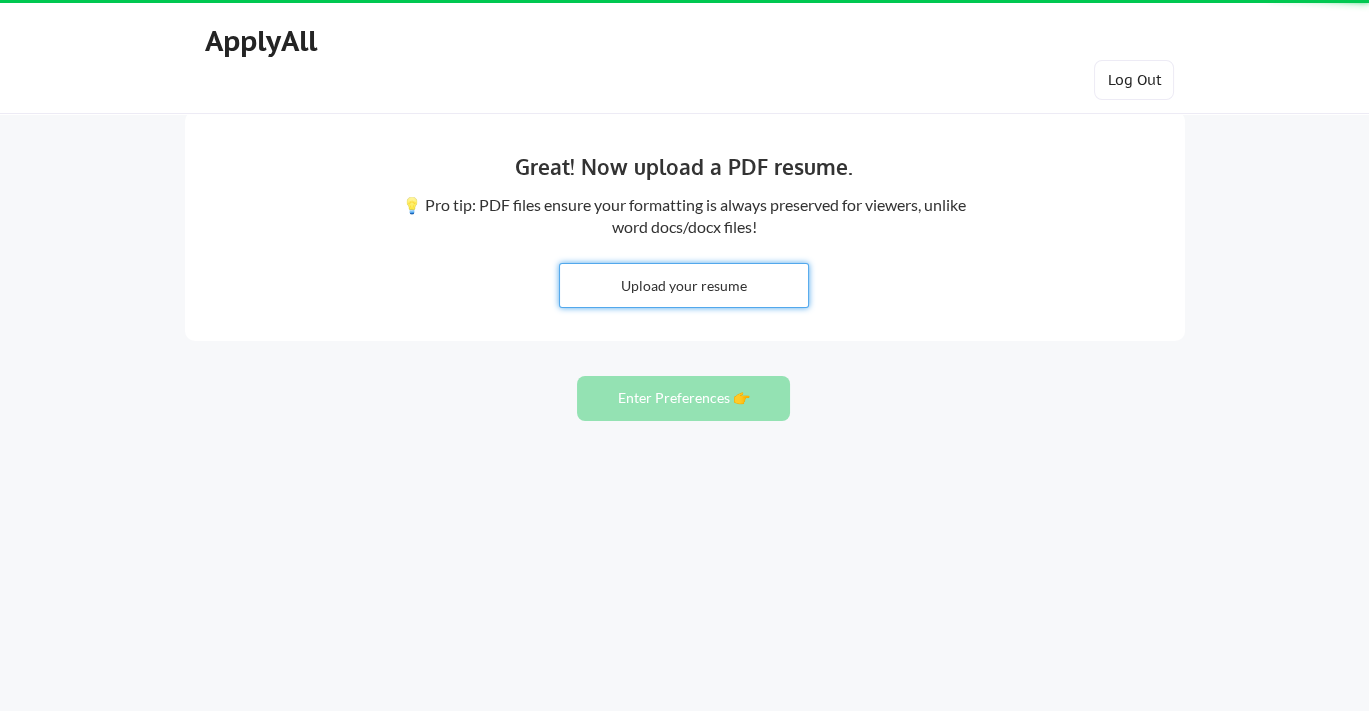 type 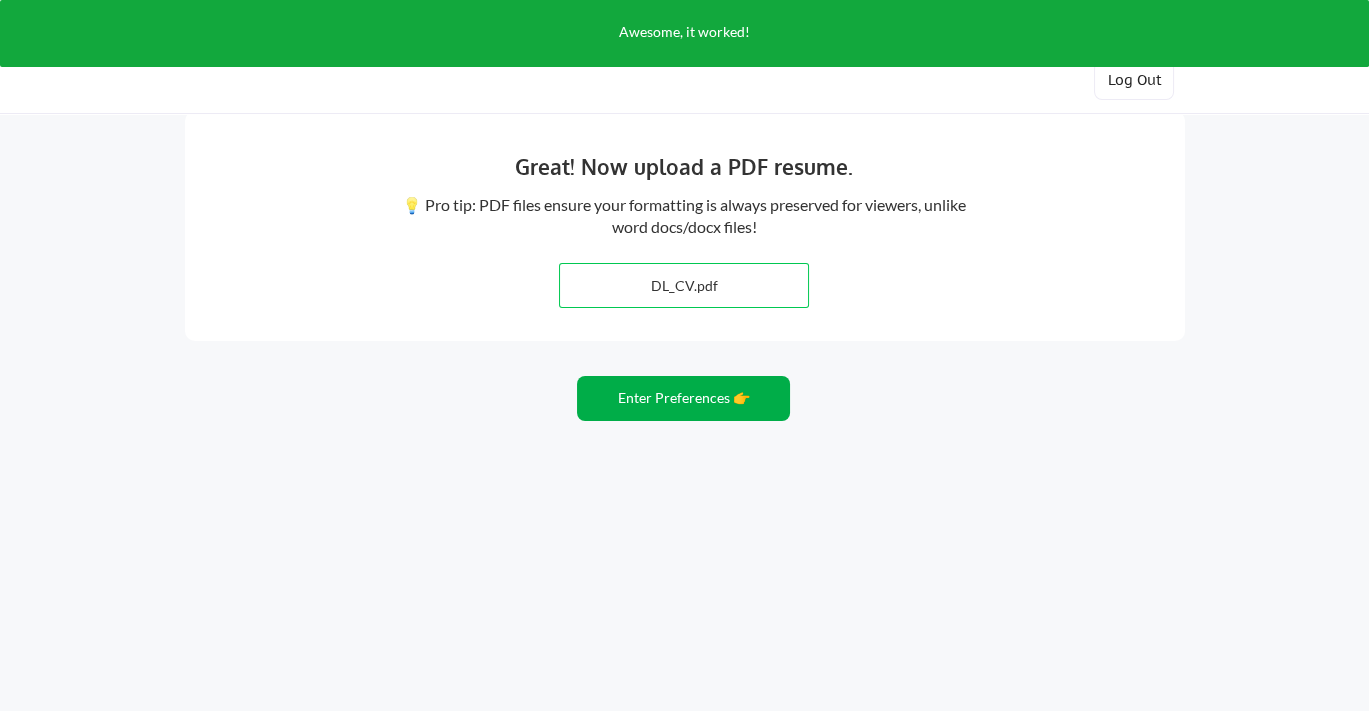 click on "Enter Preferences  👉" at bounding box center [683, 398] 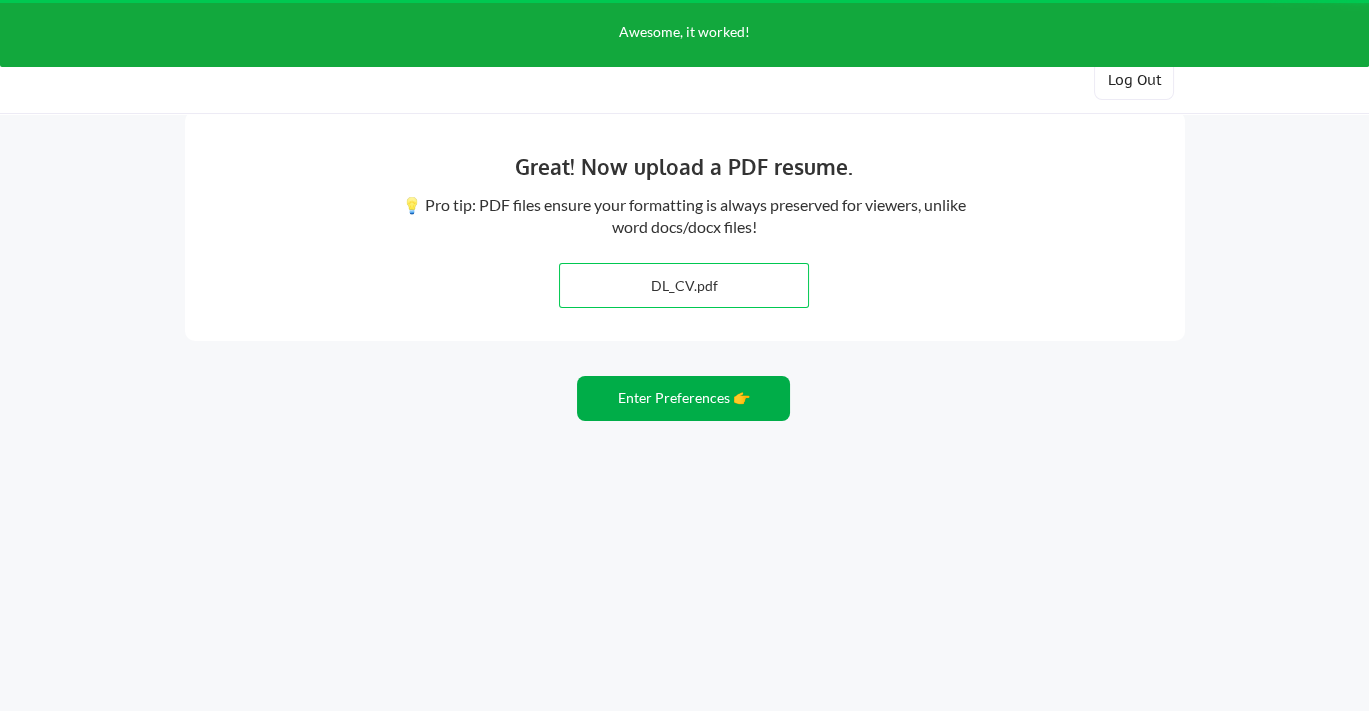 click on "Enter Preferences  👉" at bounding box center [683, 398] 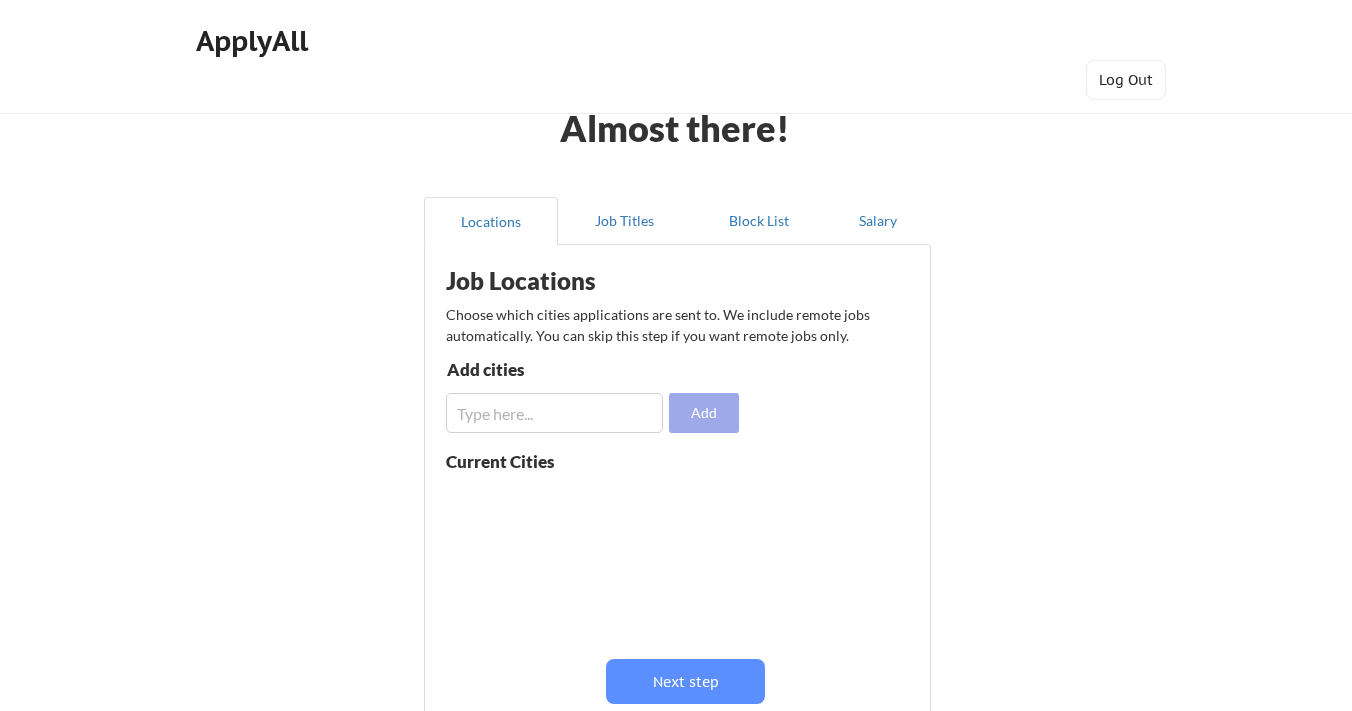 scroll, scrollTop: 0, scrollLeft: 0, axis: both 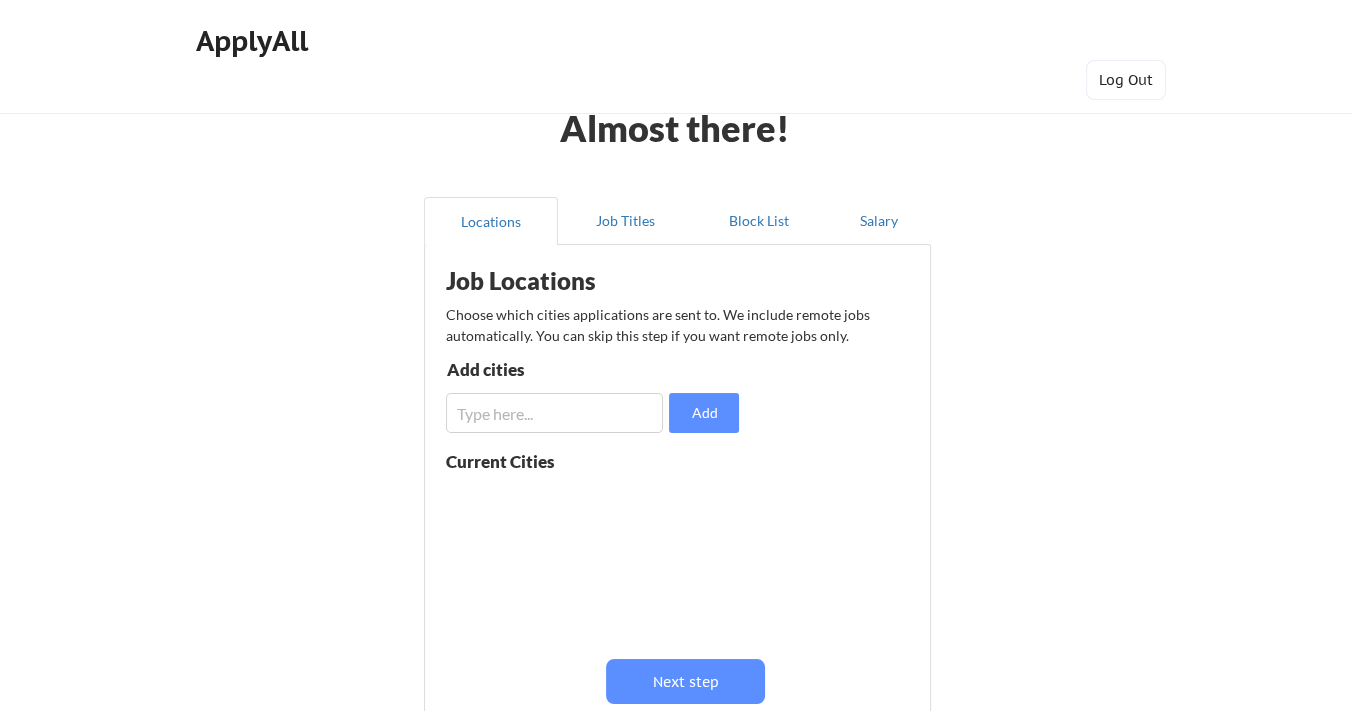 click at bounding box center (554, 413) 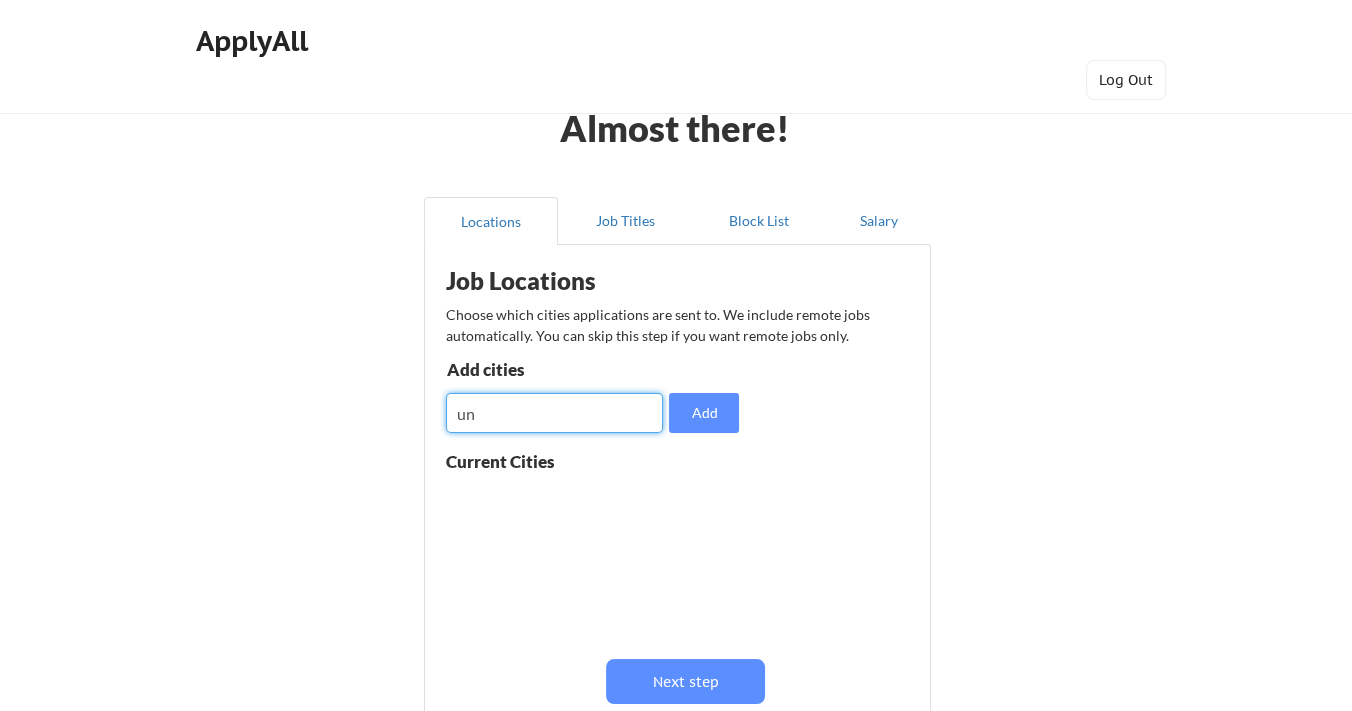 type on "u" 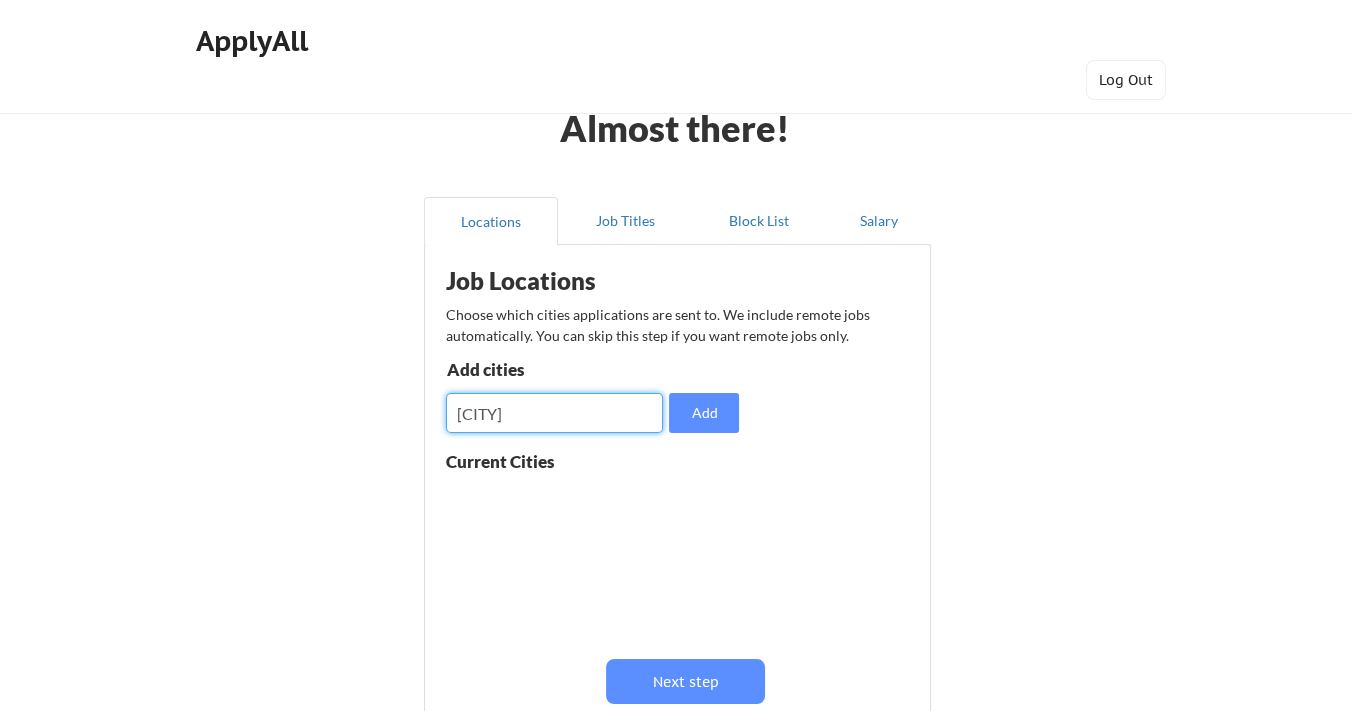type on "[CITY]" 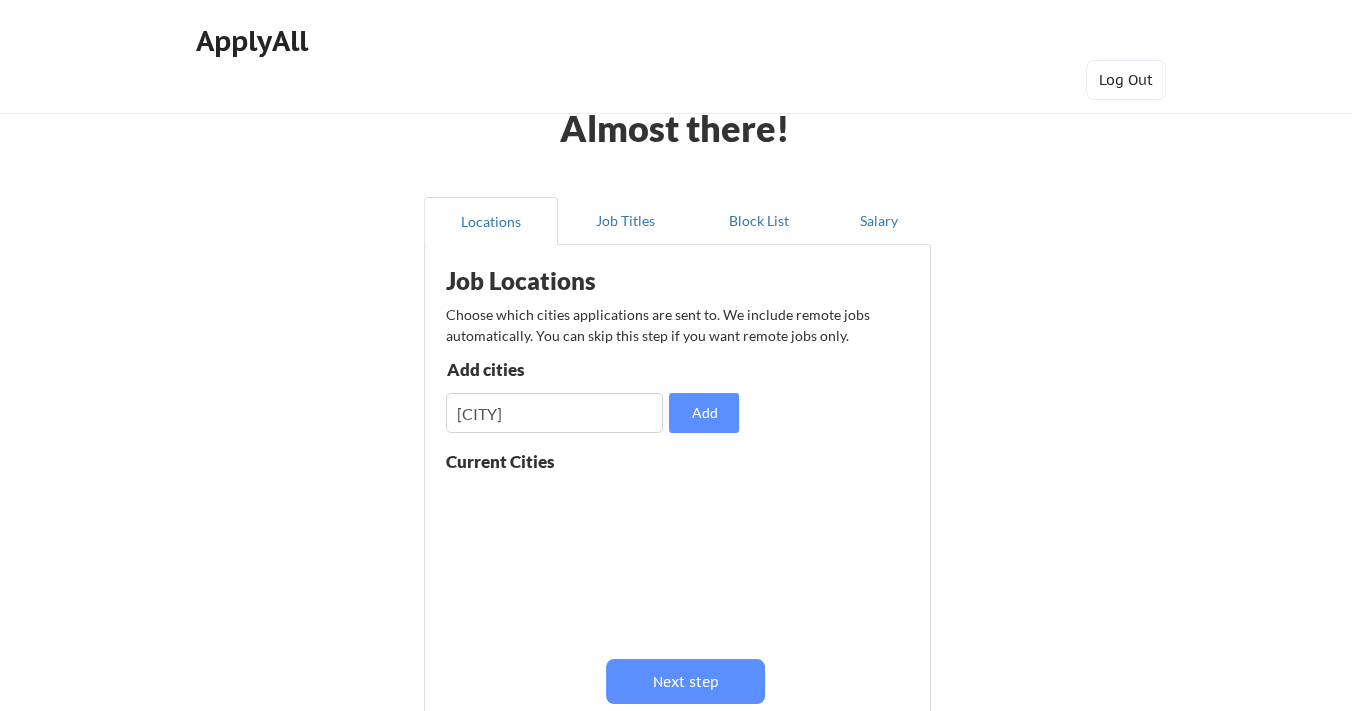 click on "Add cities Add" at bounding box center [595, 397] 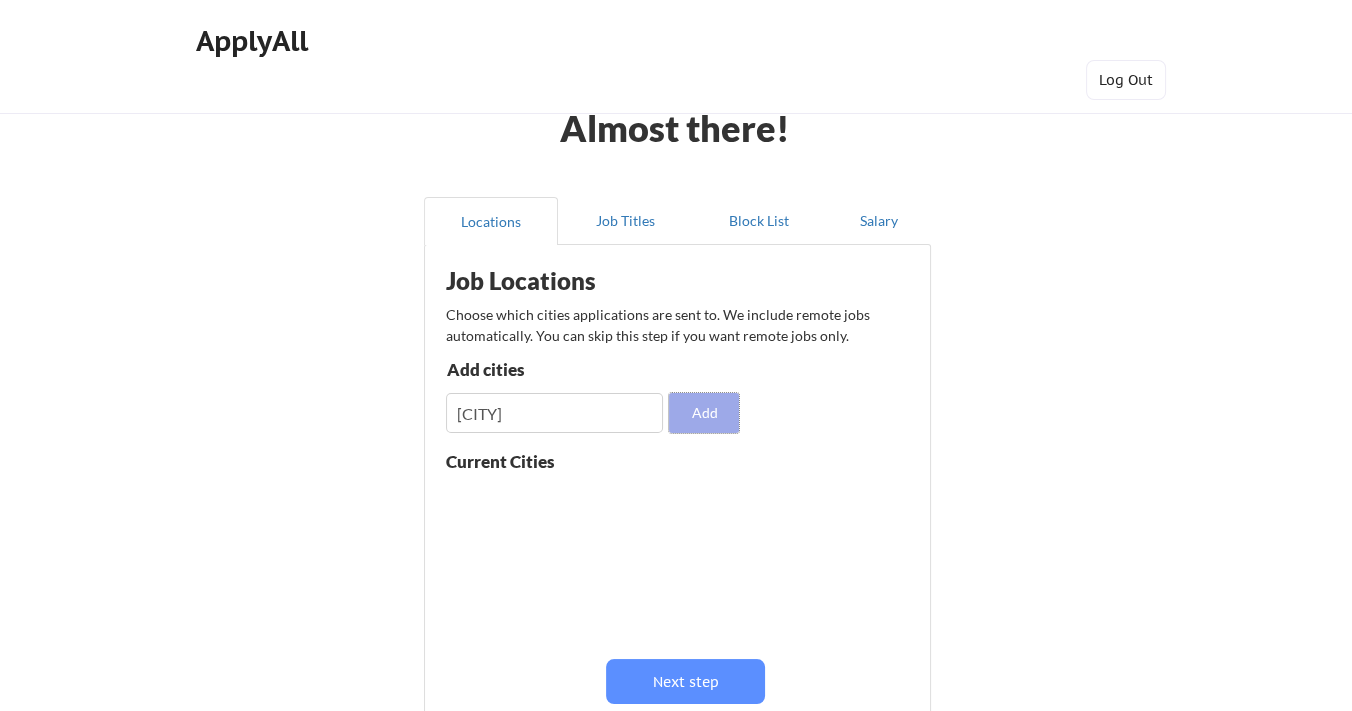 click on "Add" at bounding box center [704, 413] 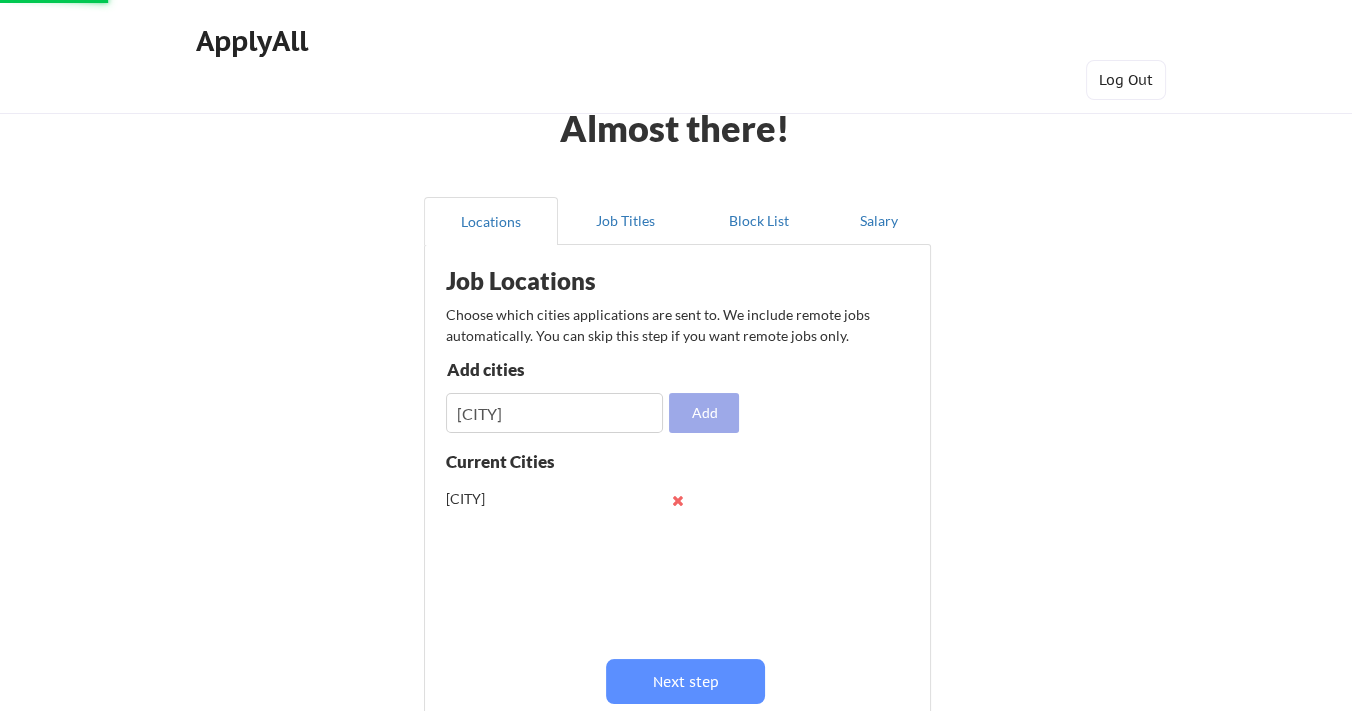 scroll, scrollTop: 44, scrollLeft: 0, axis: vertical 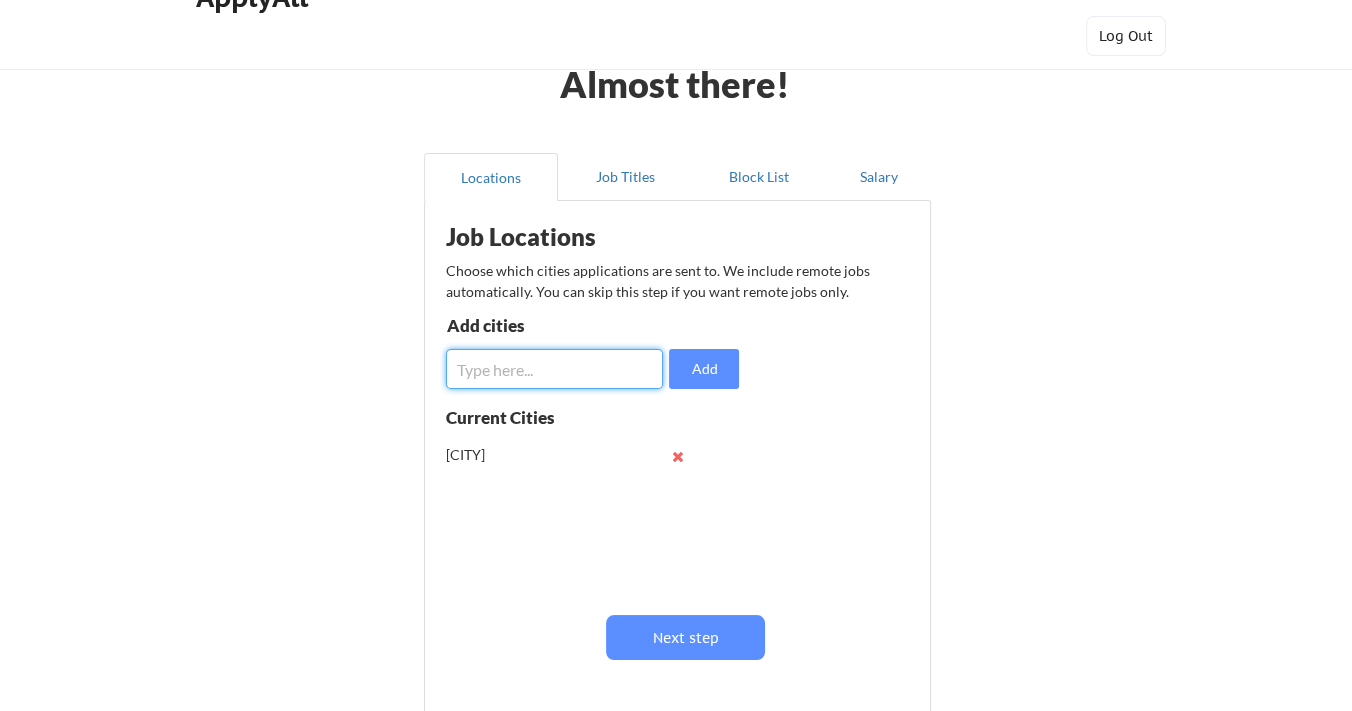 click at bounding box center [554, 369] 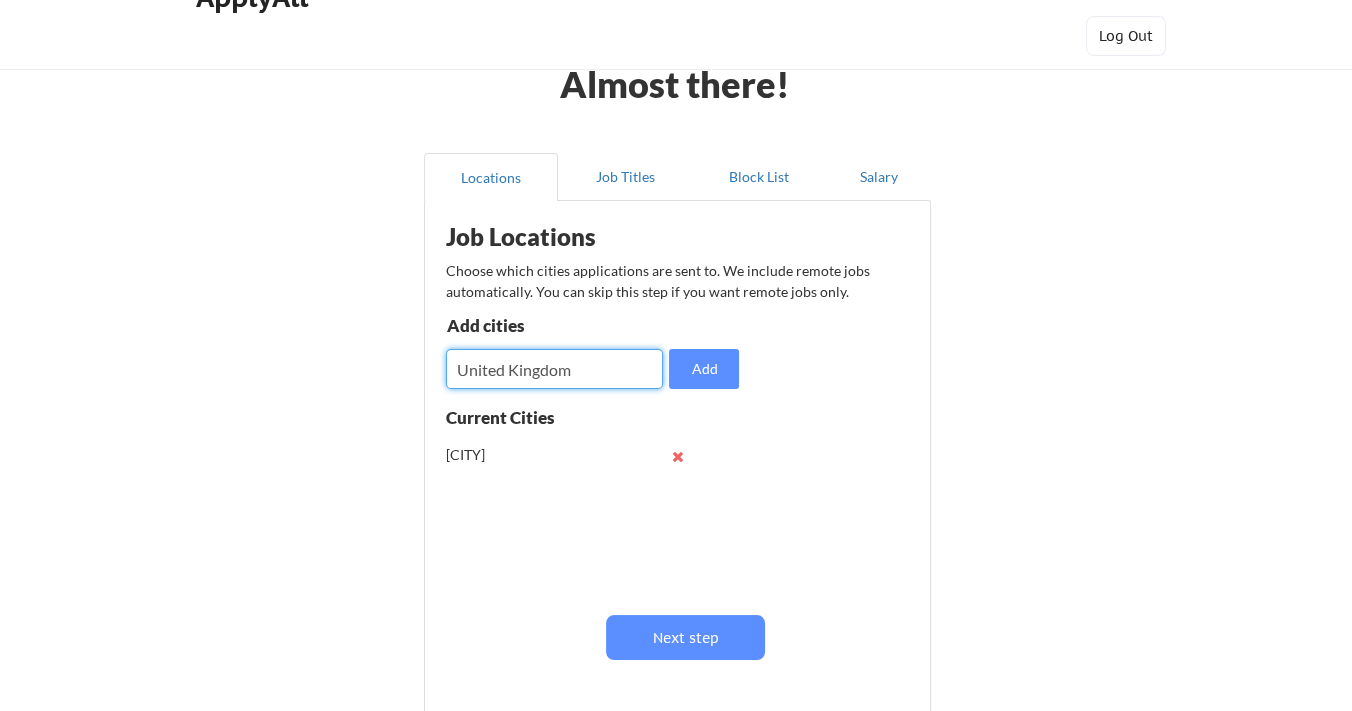 type on "United Kingdom" 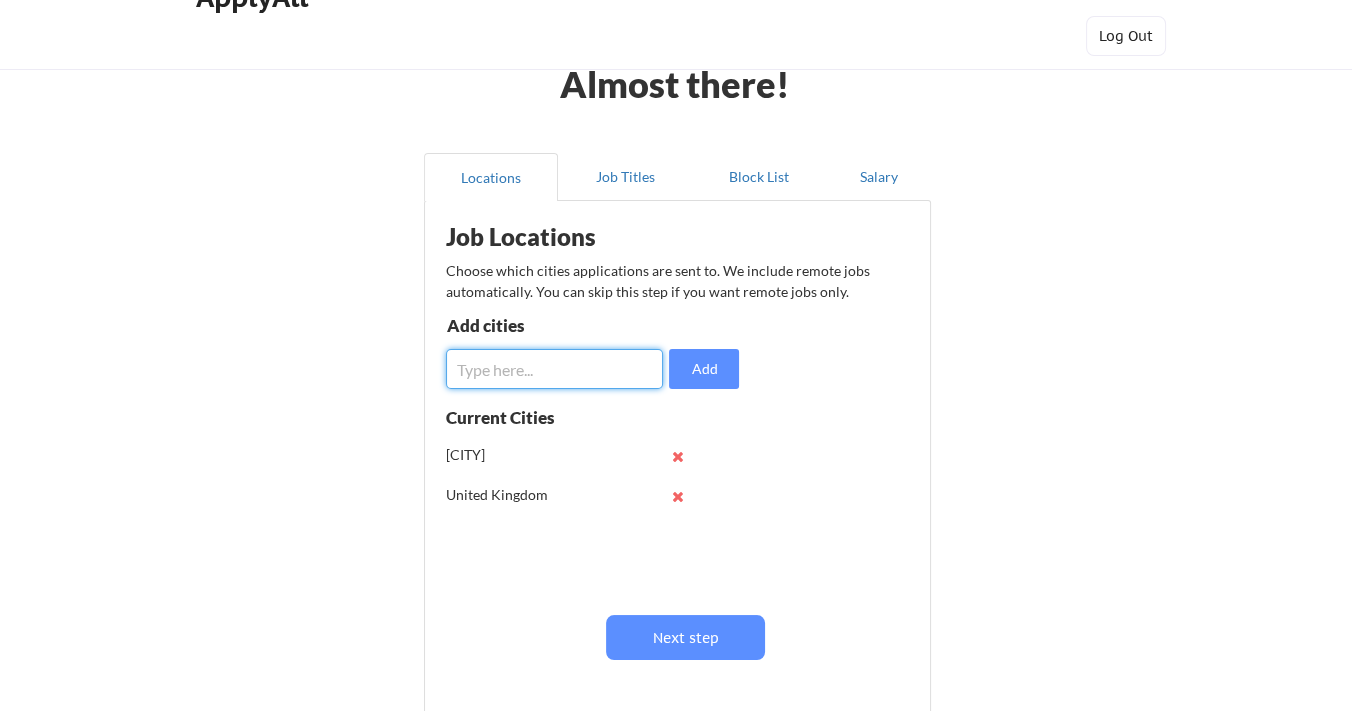 click at bounding box center [554, 369] 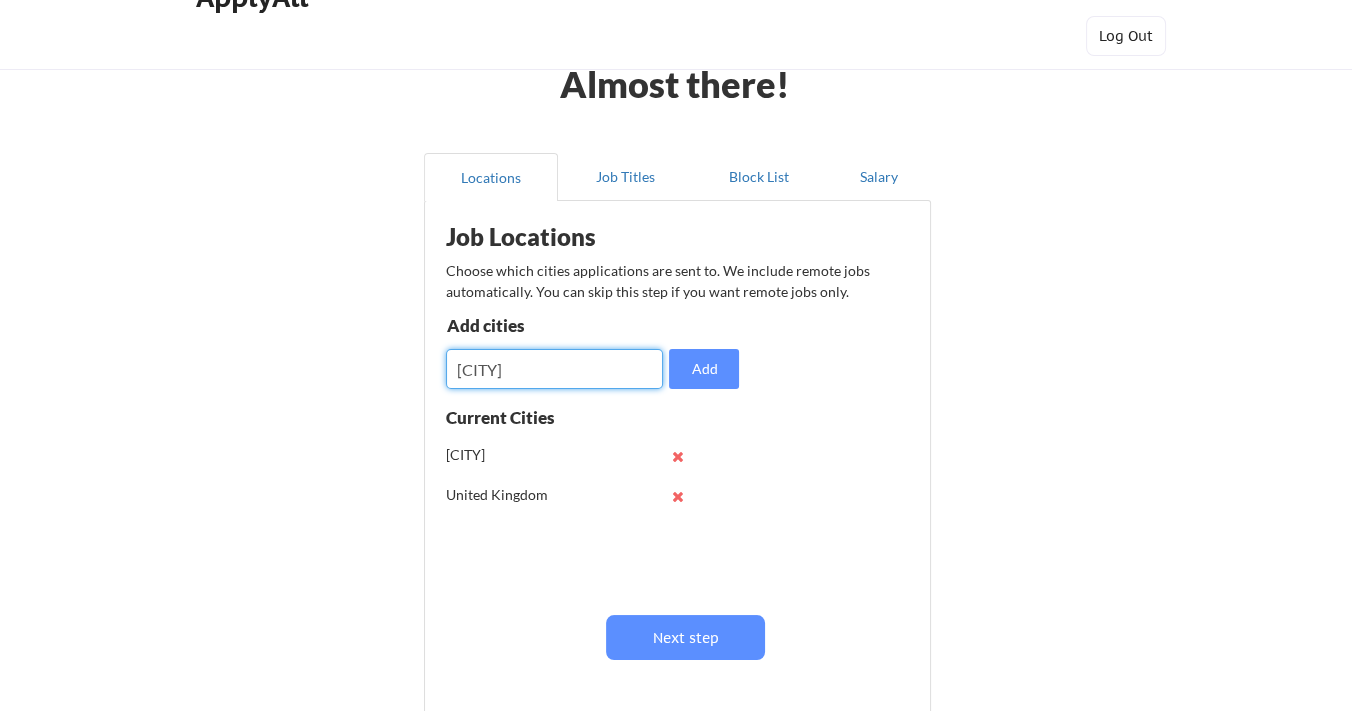 type on "[CITY]" 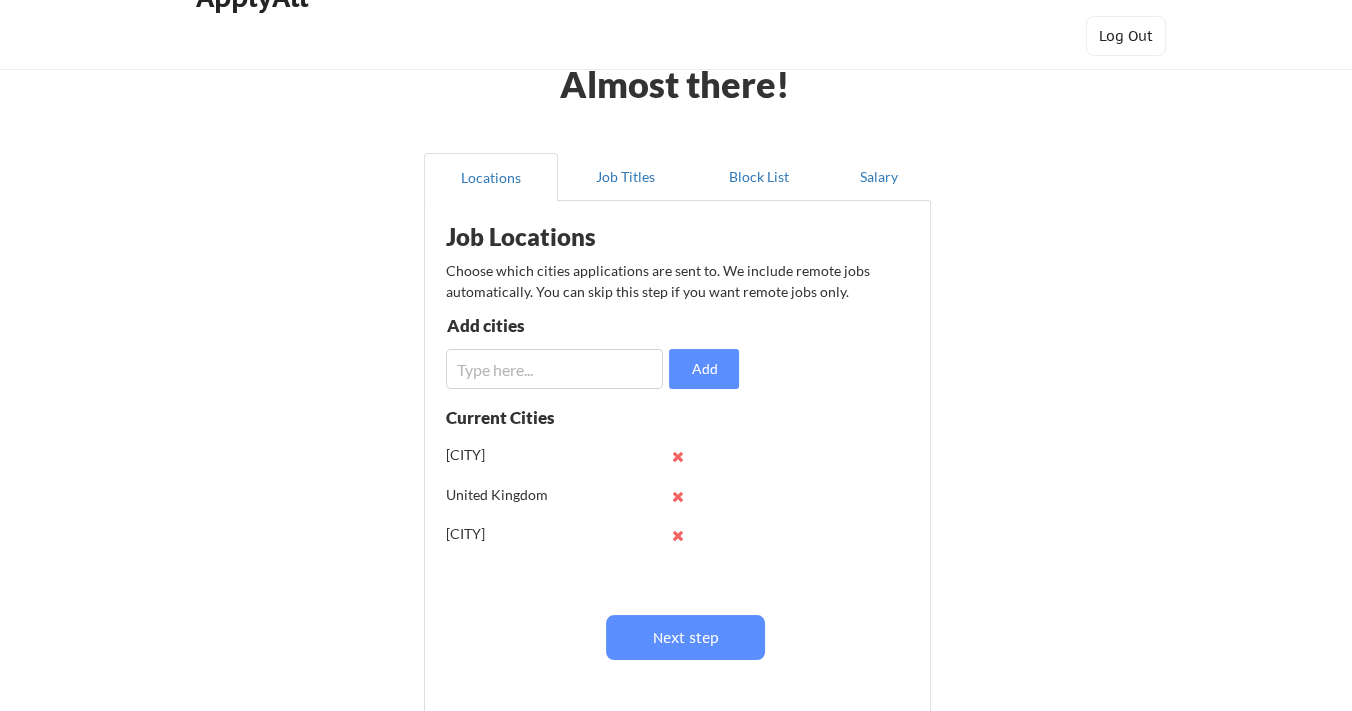 scroll, scrollTop: 0, scrollLeft: 0, axis: both 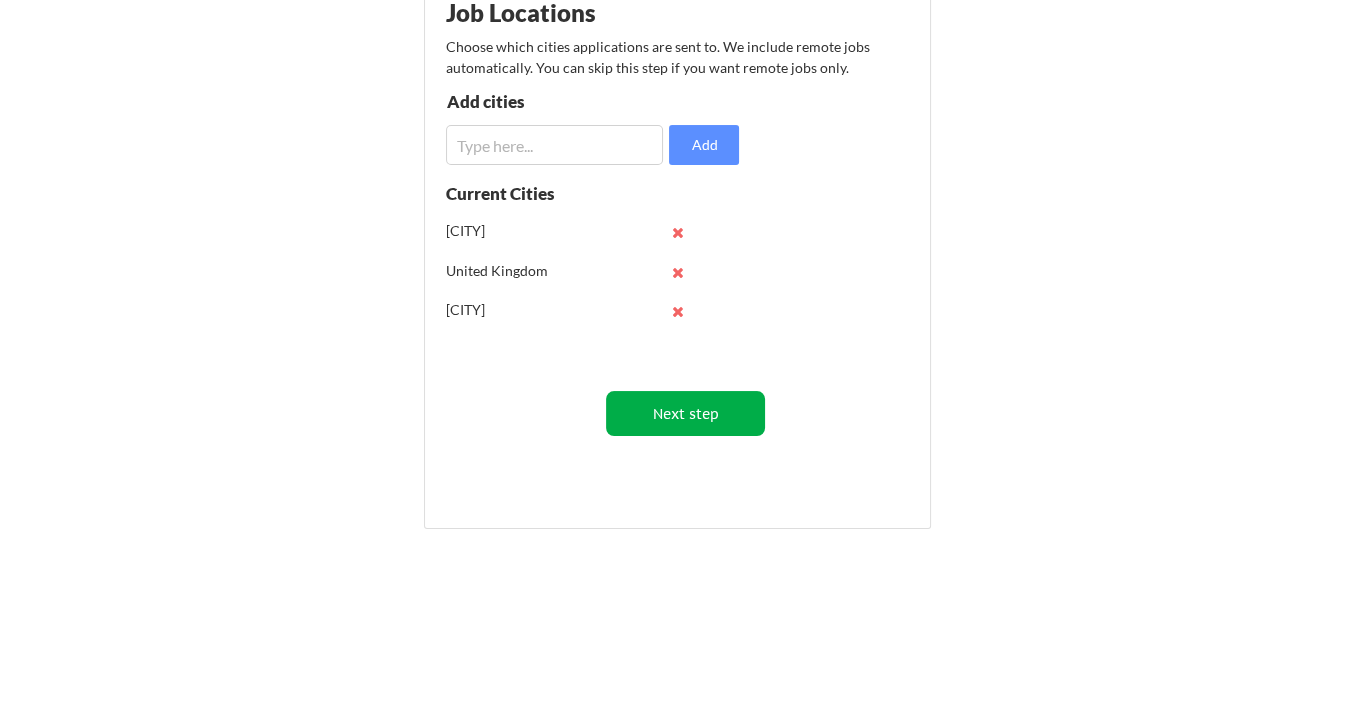 click on "Next step" at bounding box center [685, 413] 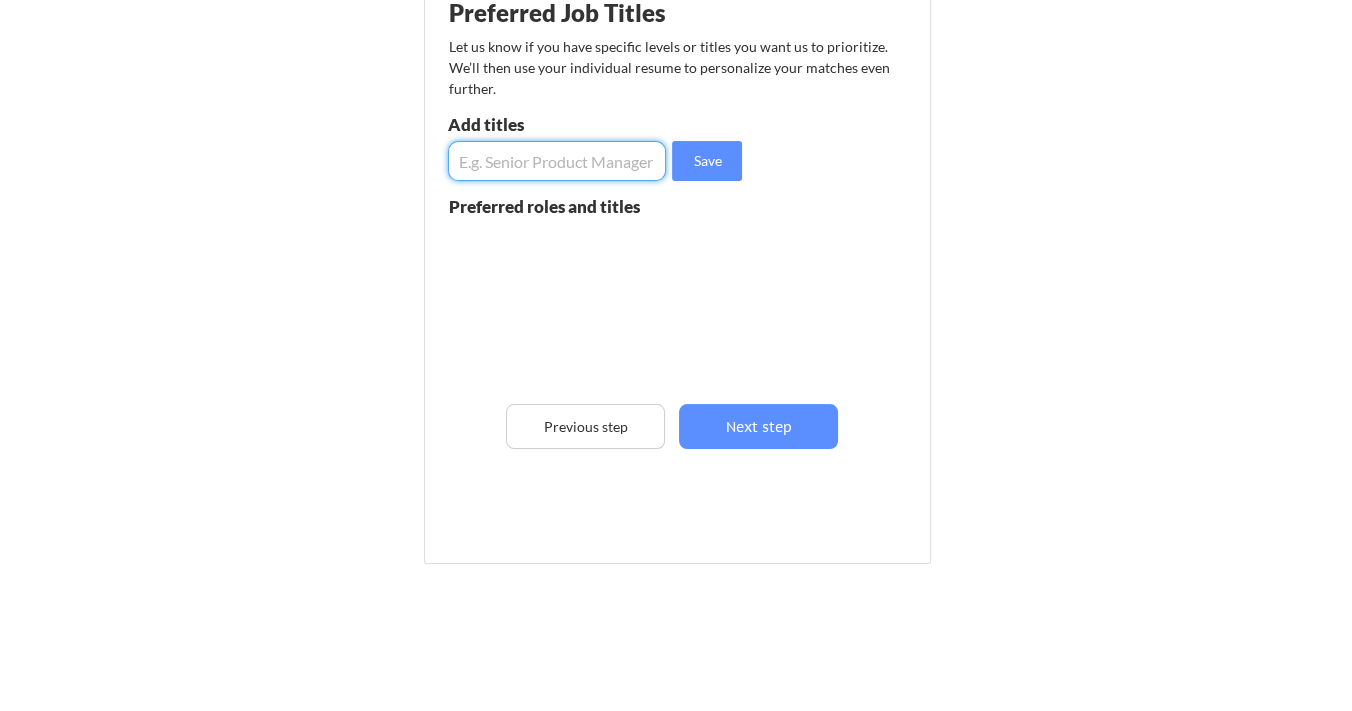 click at bounding box center (557, 161) 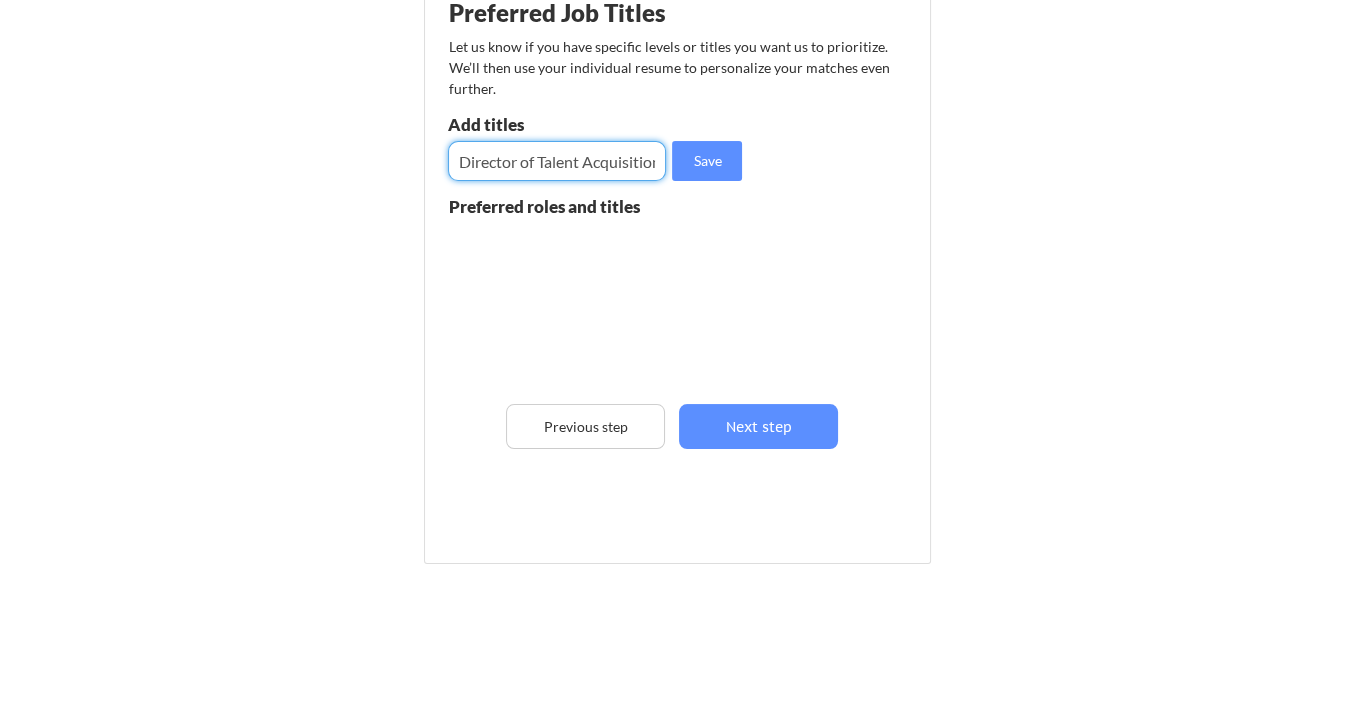 scroll, scrollTop: 0, scrollLeft: 8, axis: horizontal 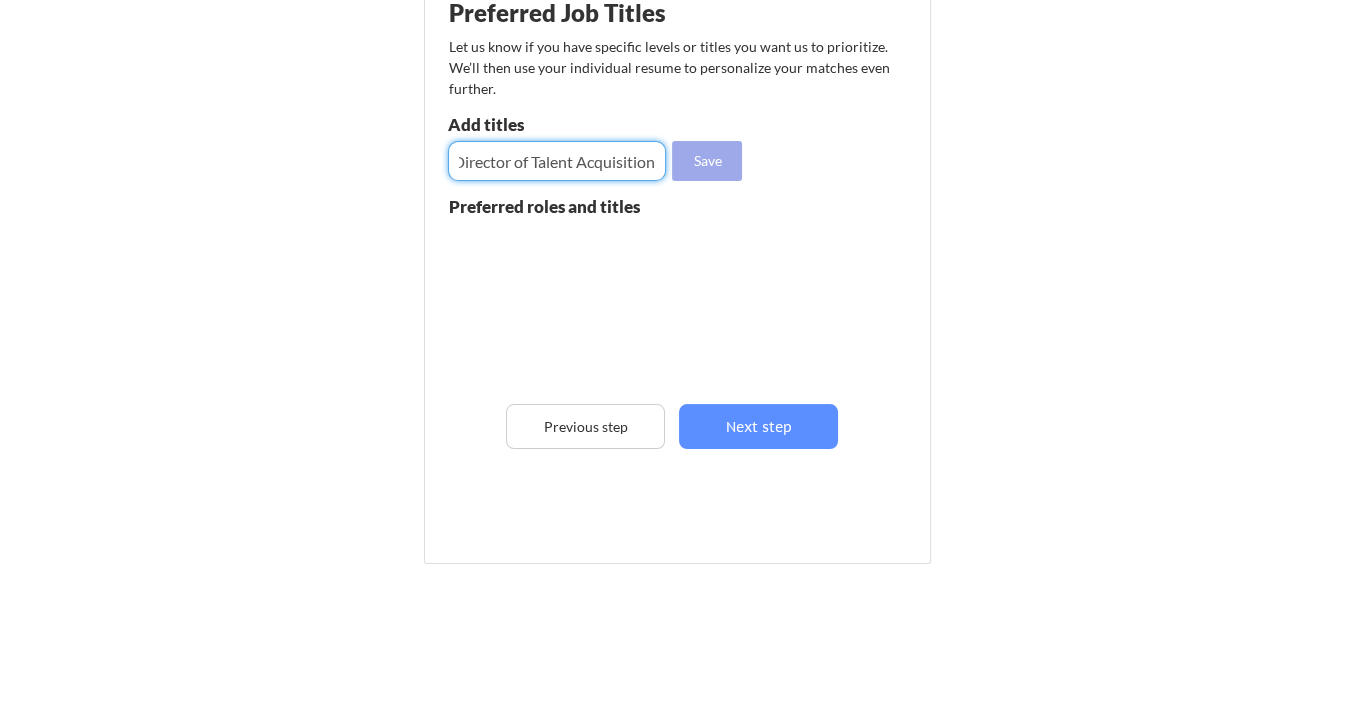 type on "Director of Talent Acquisition" 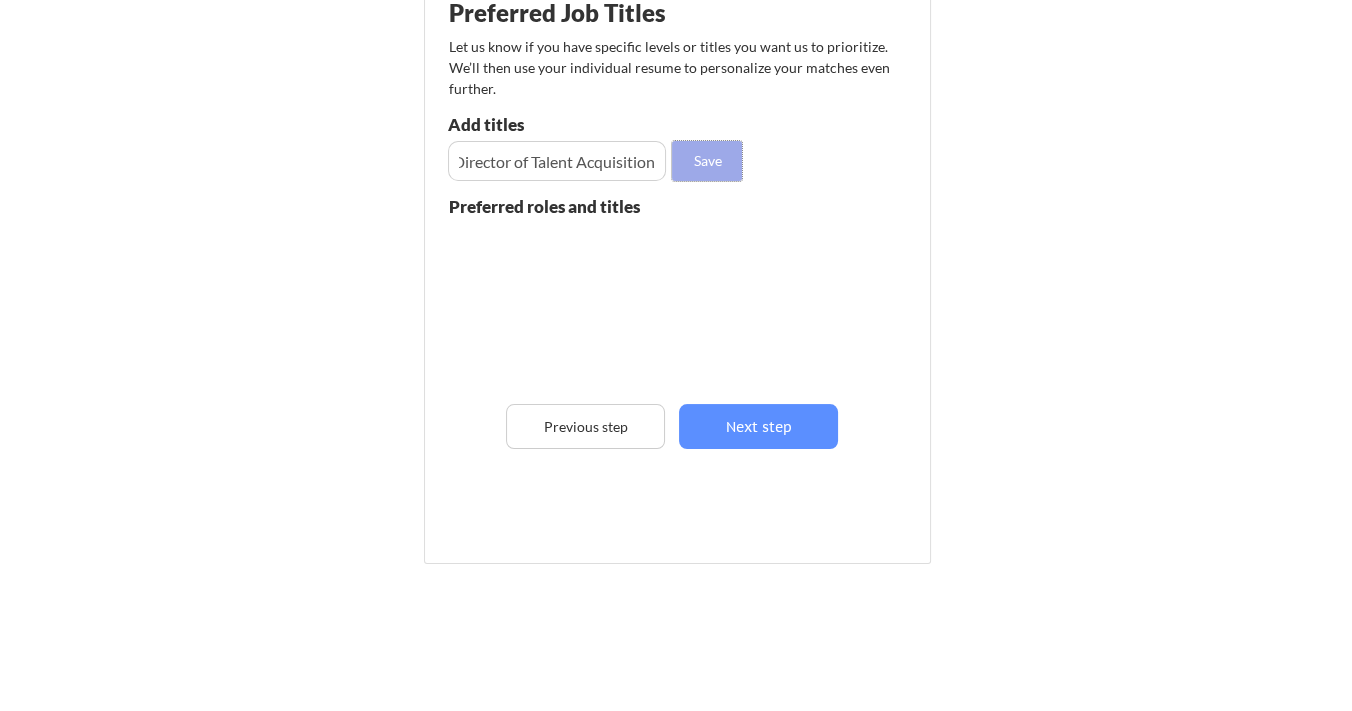 scroll, scrollTop: 0, scrollLeft: 0, axis: both 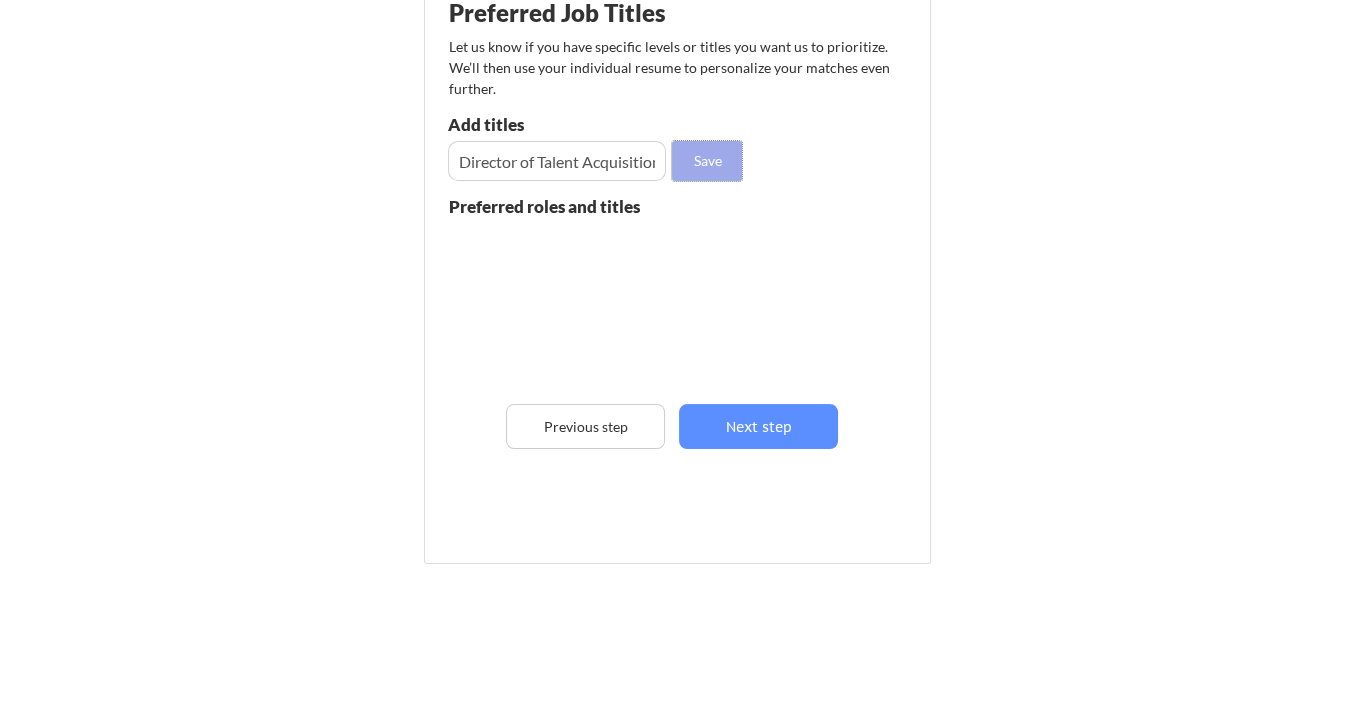 click on "Save" at bounding box center [707, 161] 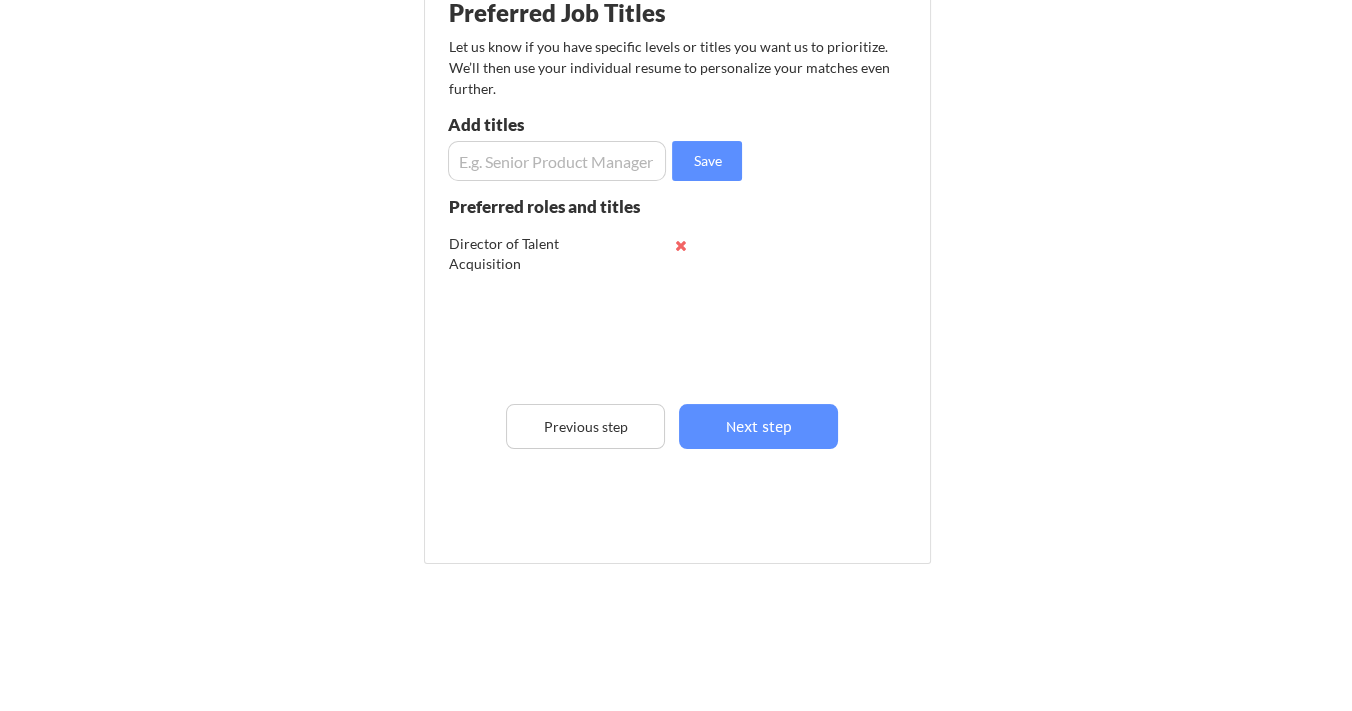 drag, startPoint x: 693, startPoint y: 165, endPoint x: 559, endPoint y: 177, distance: 134.53624 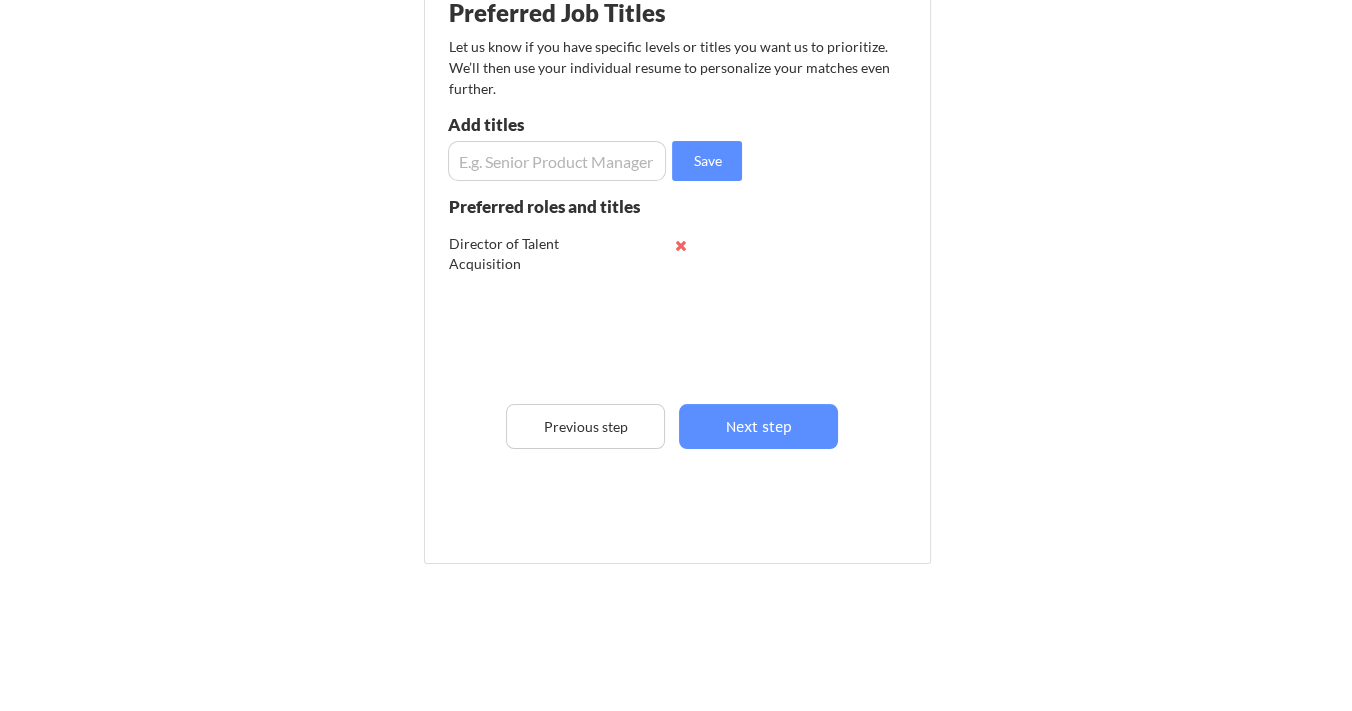 type 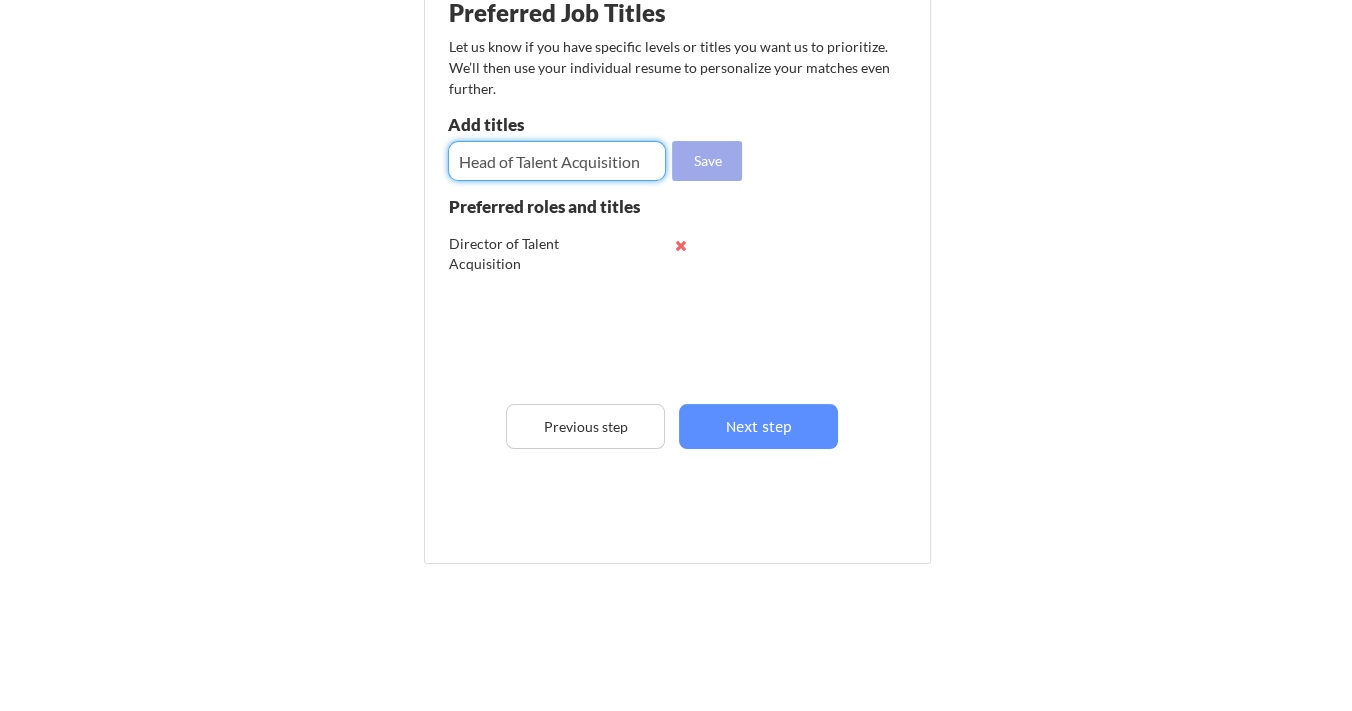 type on "Head of Talent Acquisition" 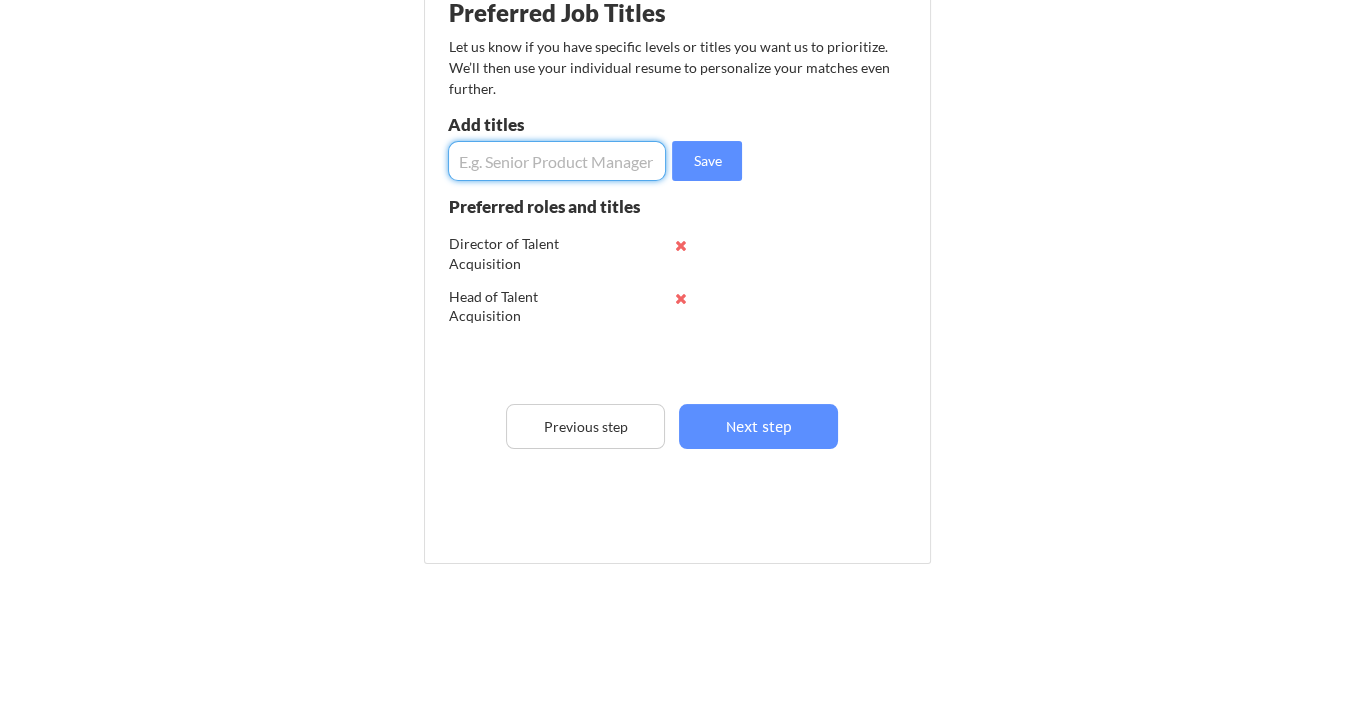click at bounding box center [557, 161] 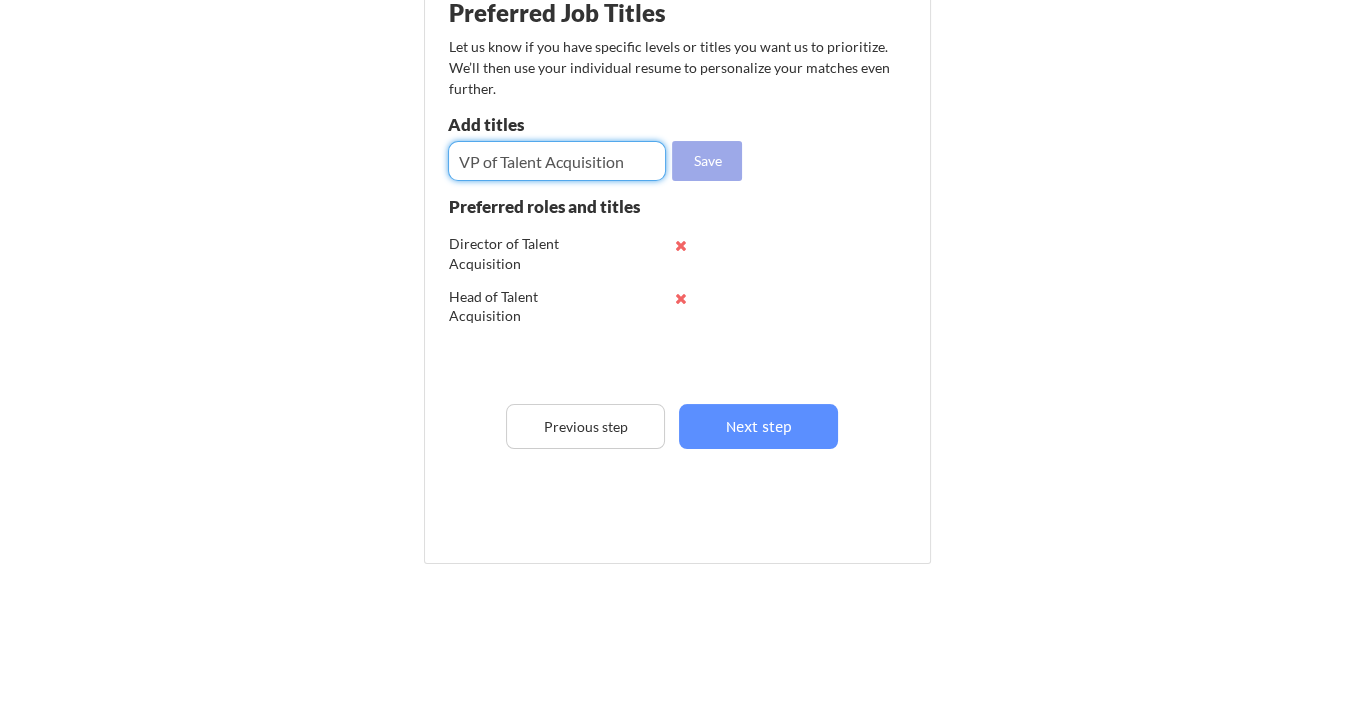 type on "VP of Talent Acquisition" 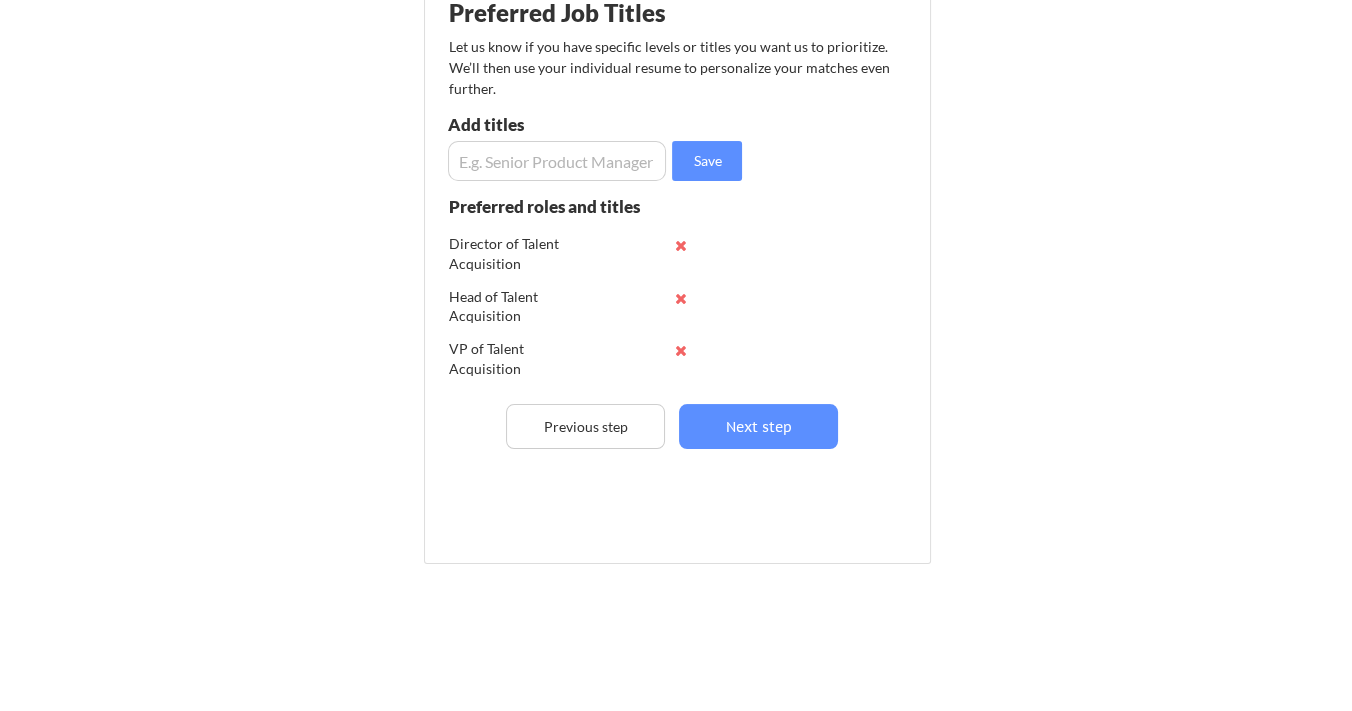 click at bounding box center (557, 161) 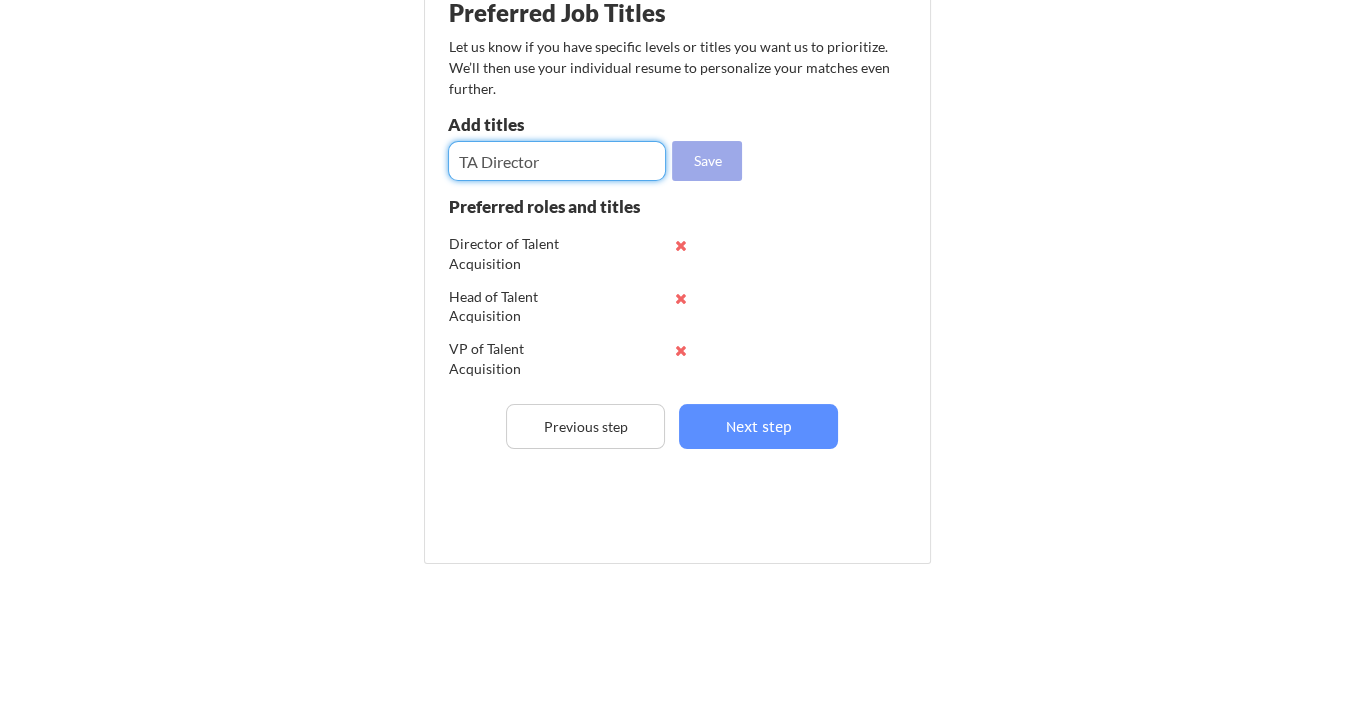 type on "TA Director" 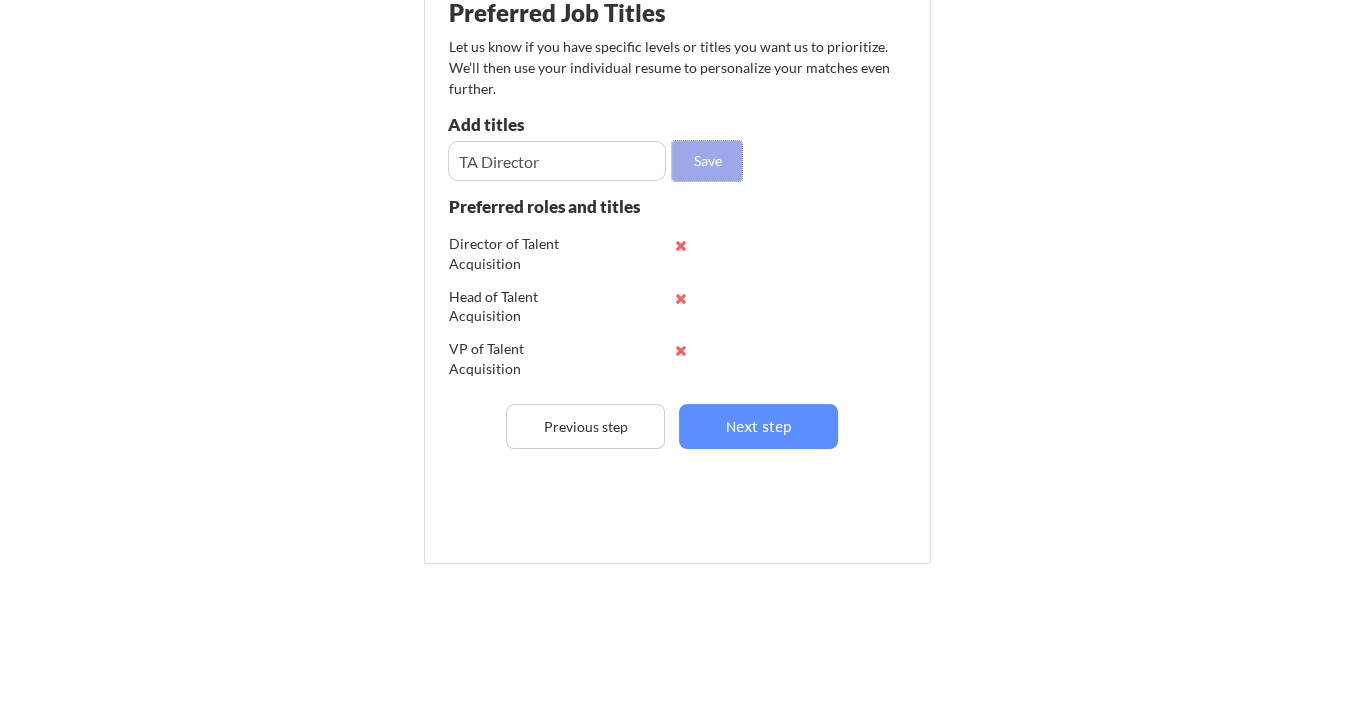 click on "Save" at bounding box center (707, 161) 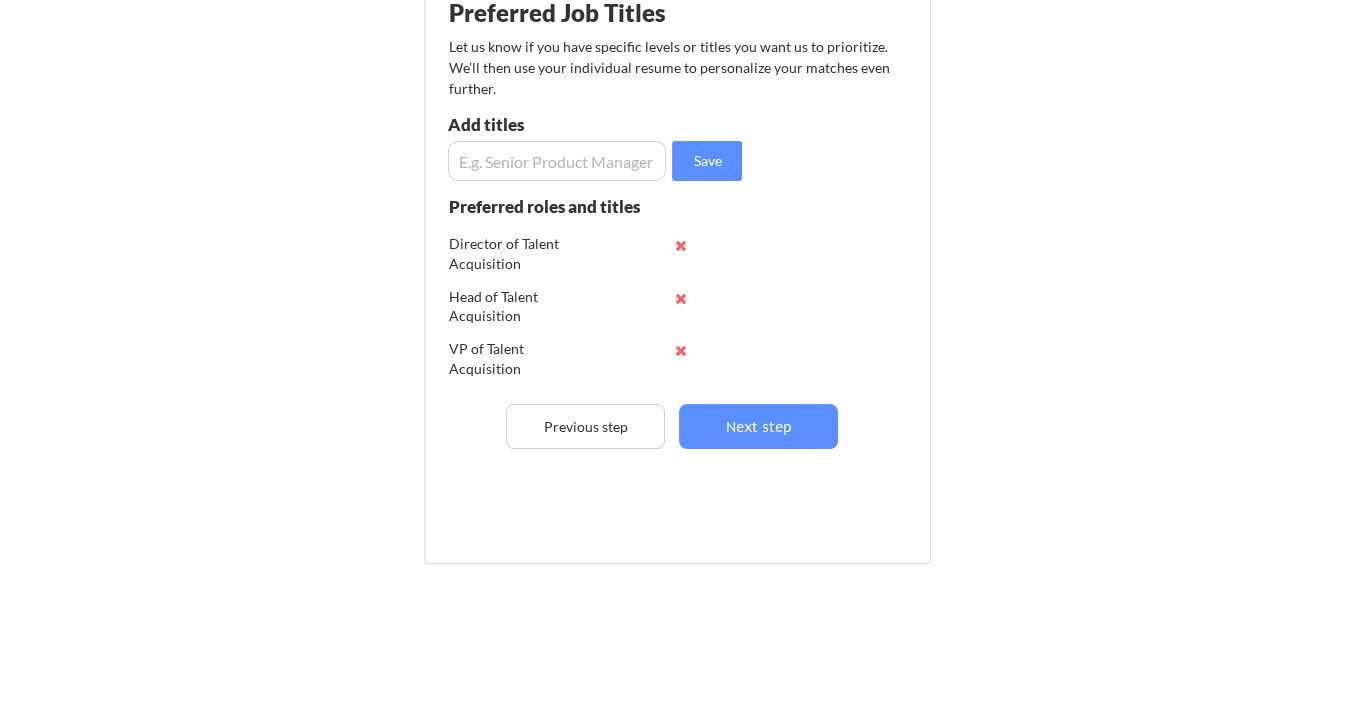 click at bounding box center [557, 161] 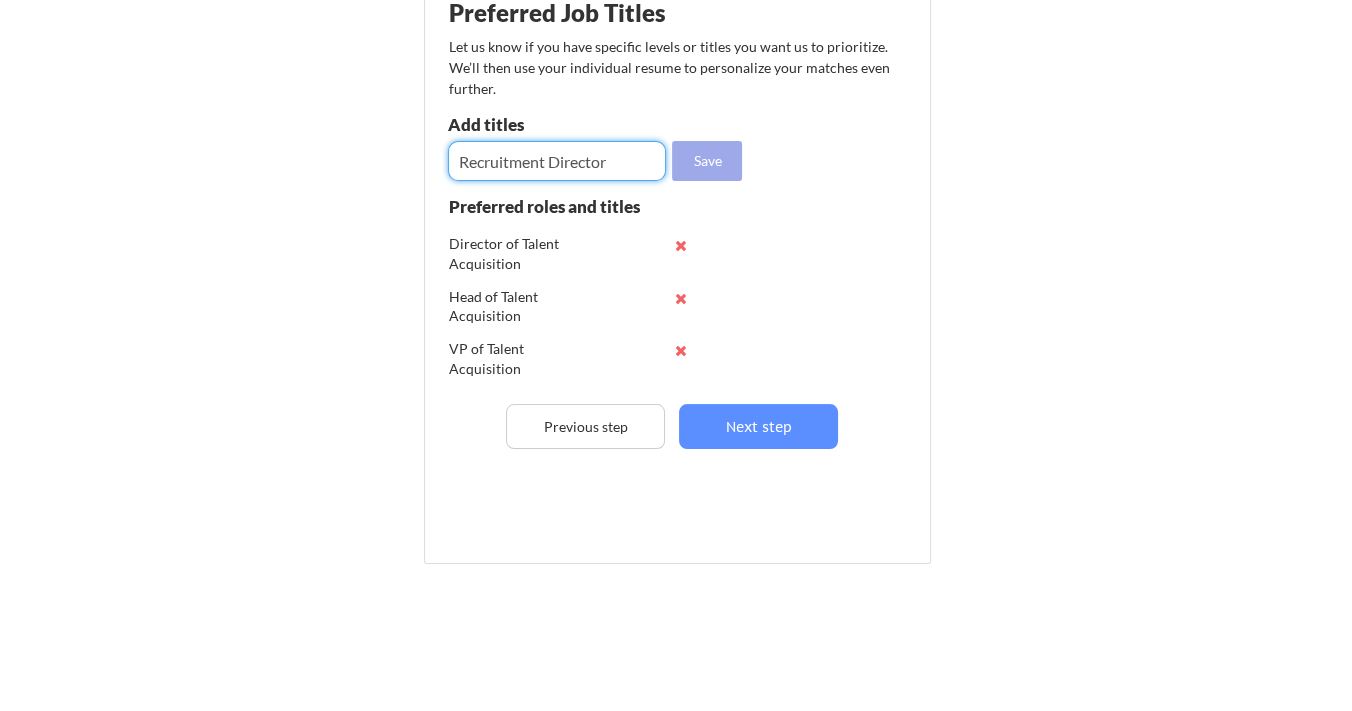 type on "Recruitment Director" 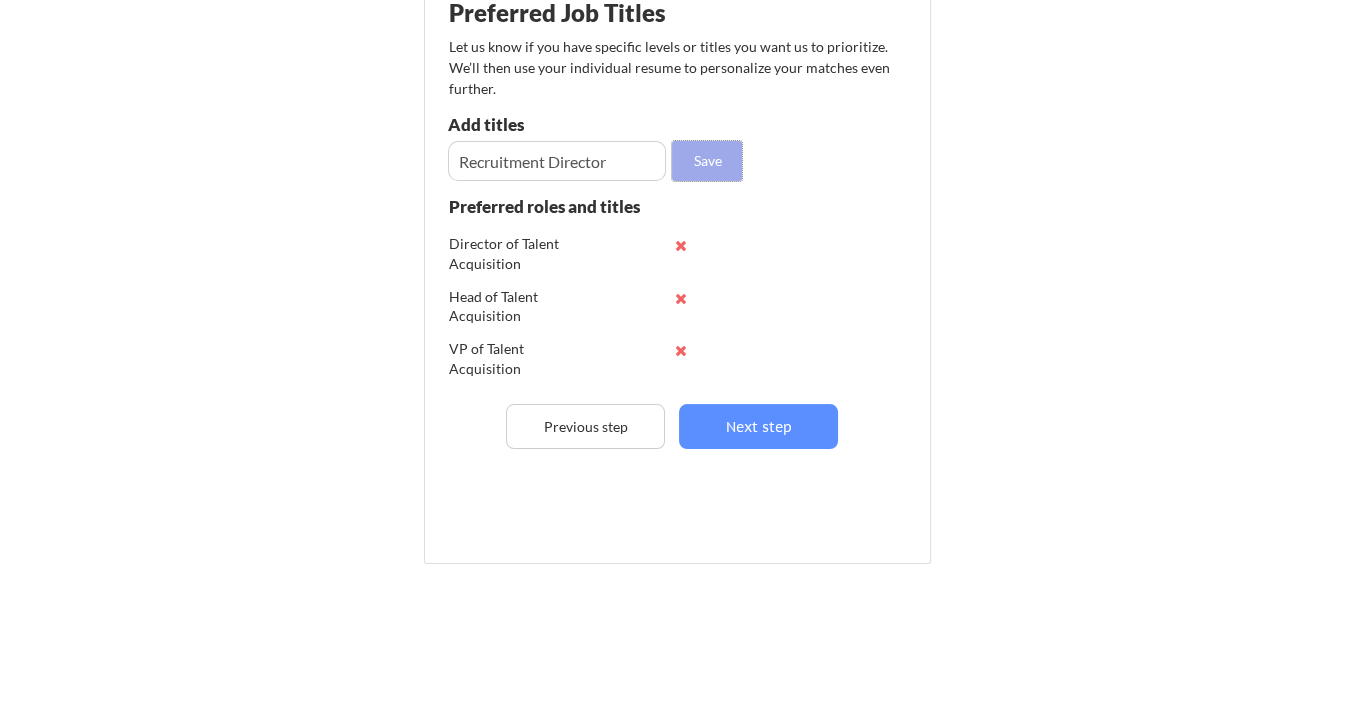 click on "Save" at bounding box center [707, 161] 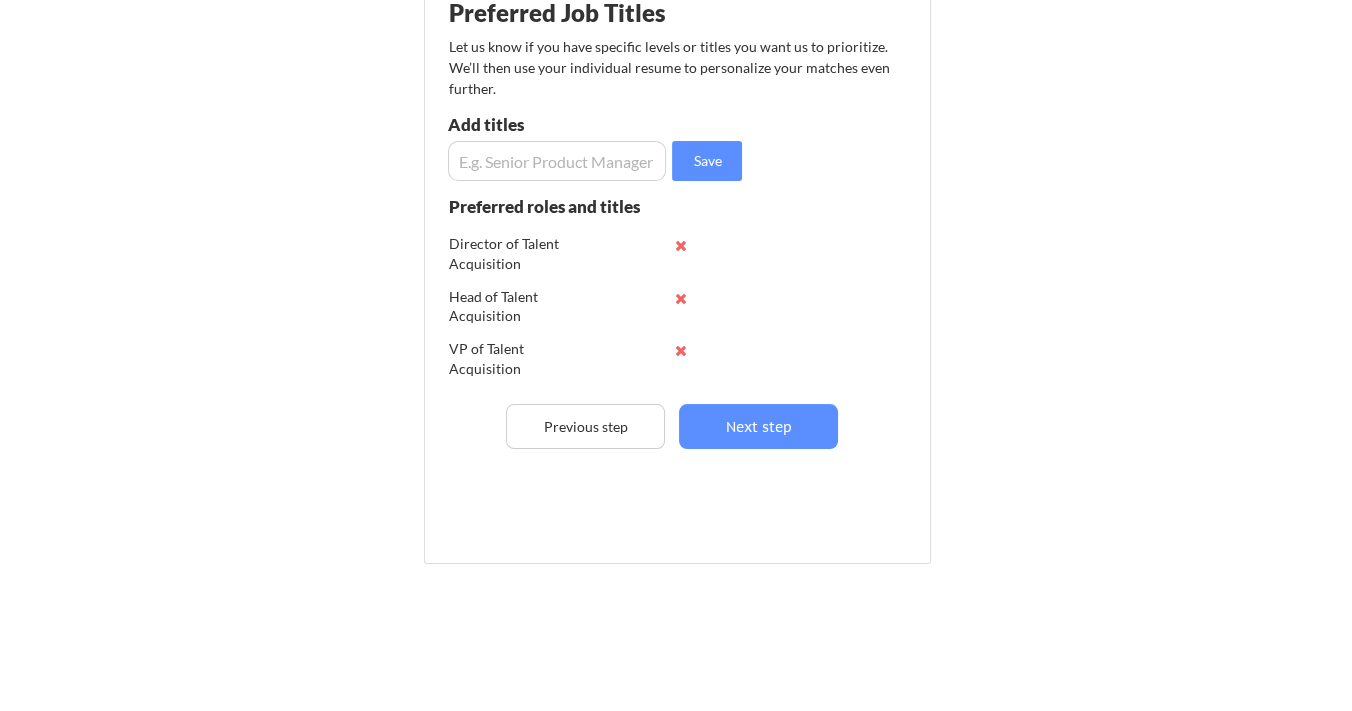 click at bounding box center (557, 161) 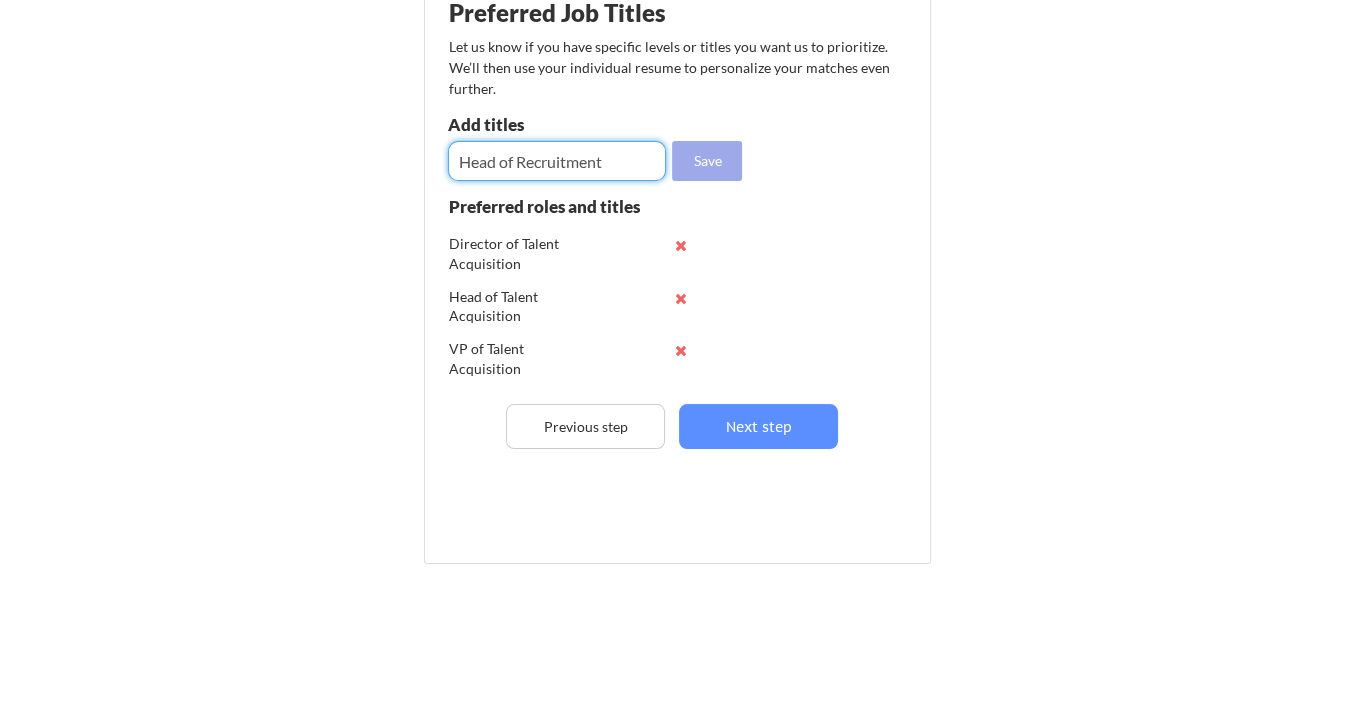 type on "Head of Recruitment" 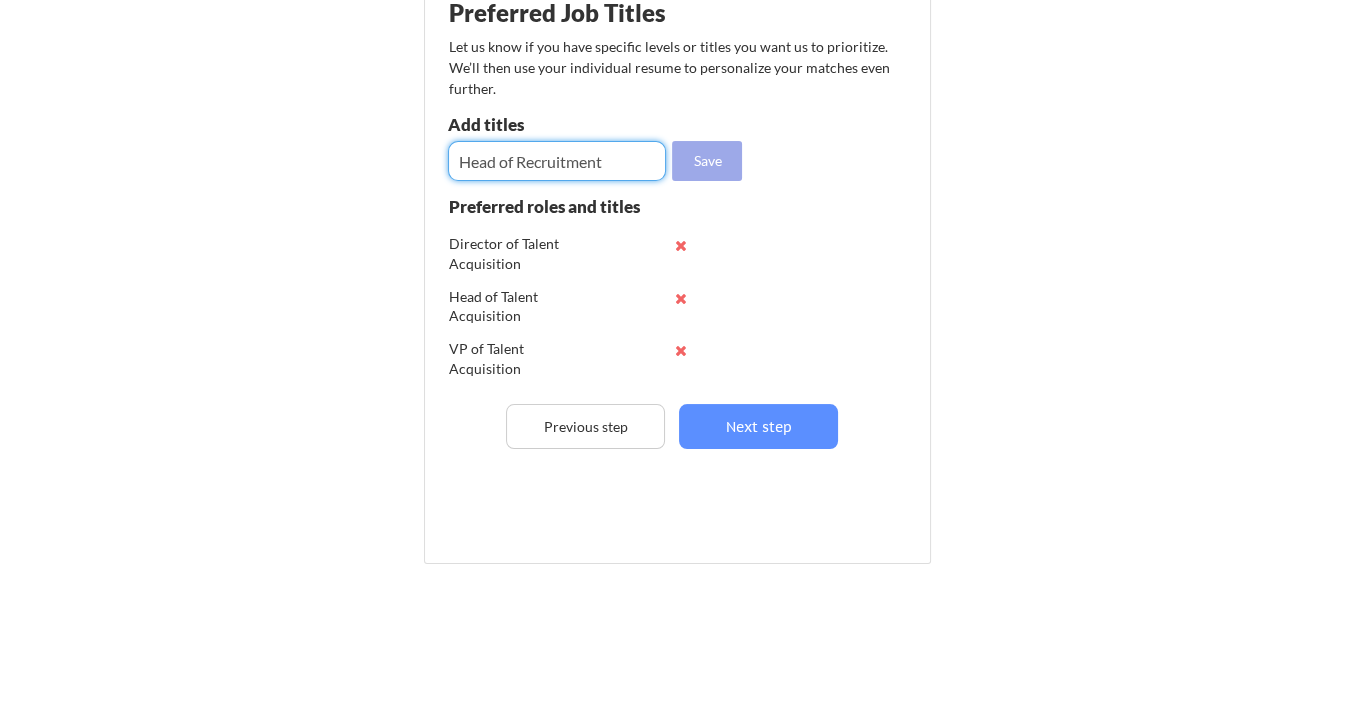 click on "Save" at bounding box center (707, 161) 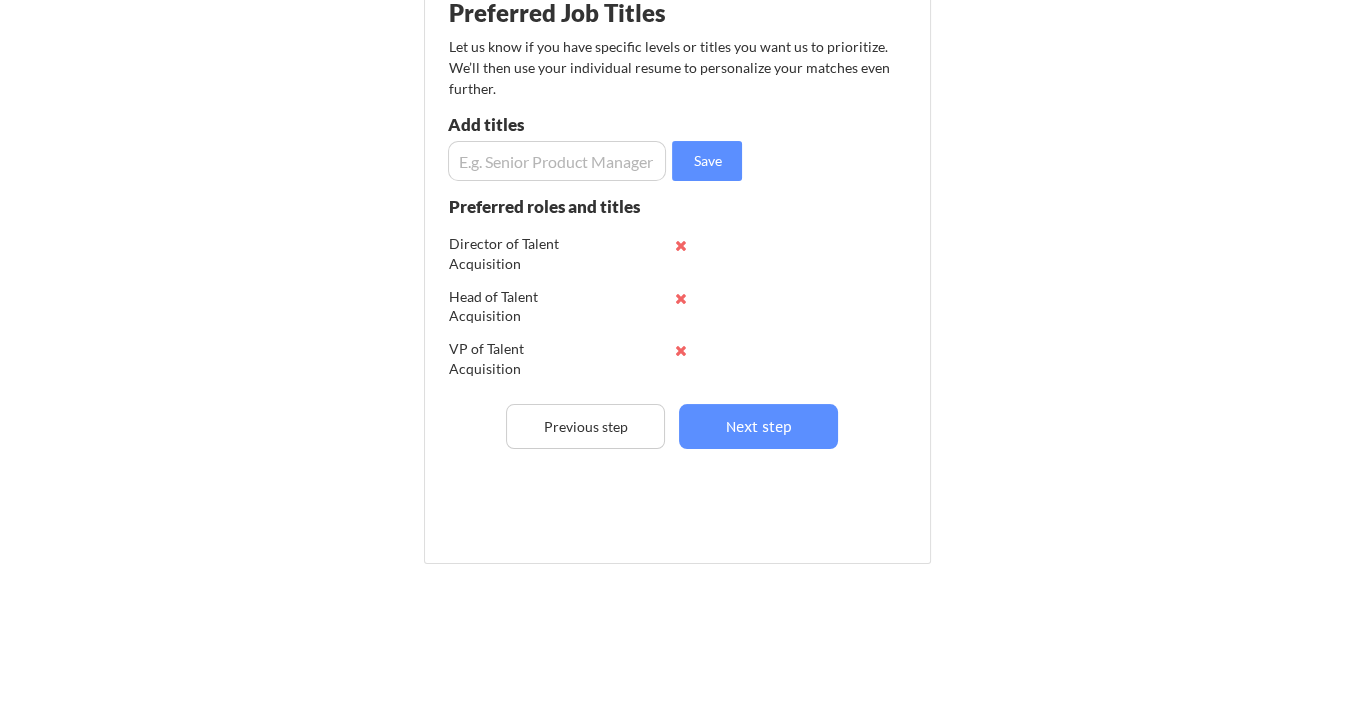 click at bounding box center (557, 161) 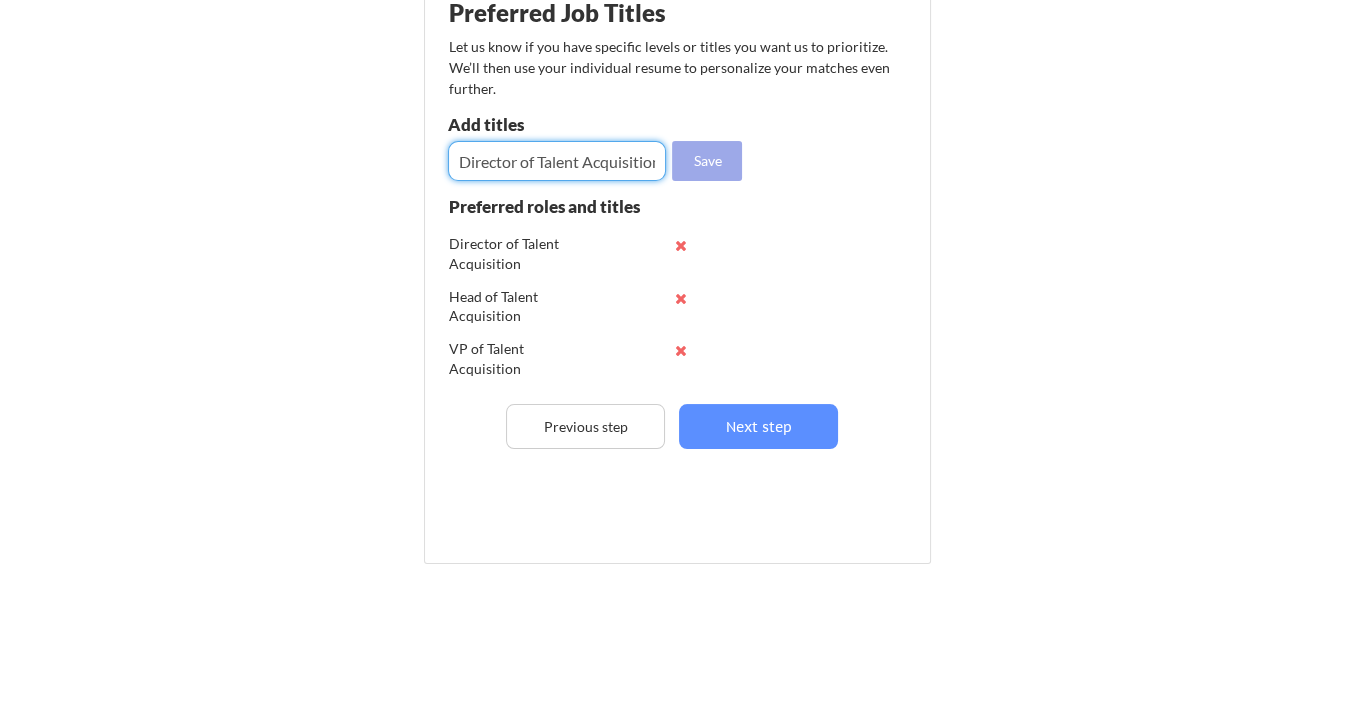 type on "Director of Talent Acquisition" 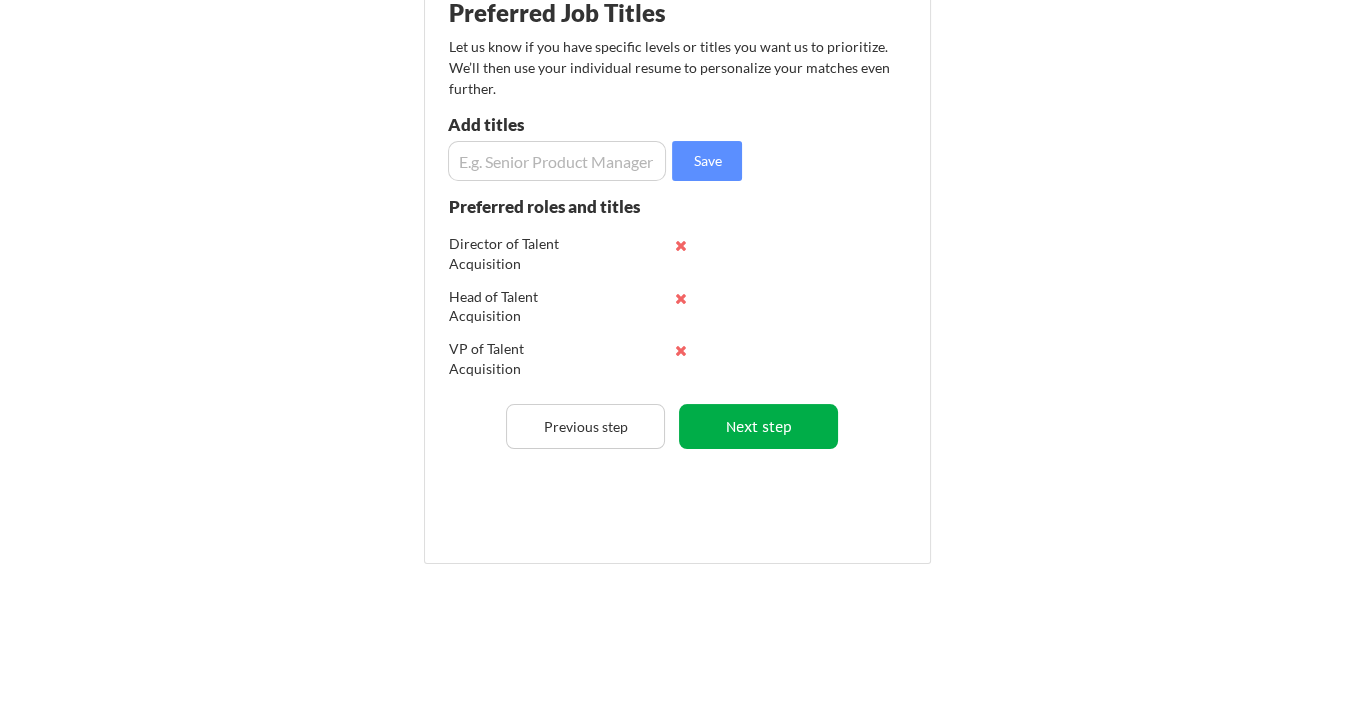 click on "Next step" at bounding box center (758, 426) 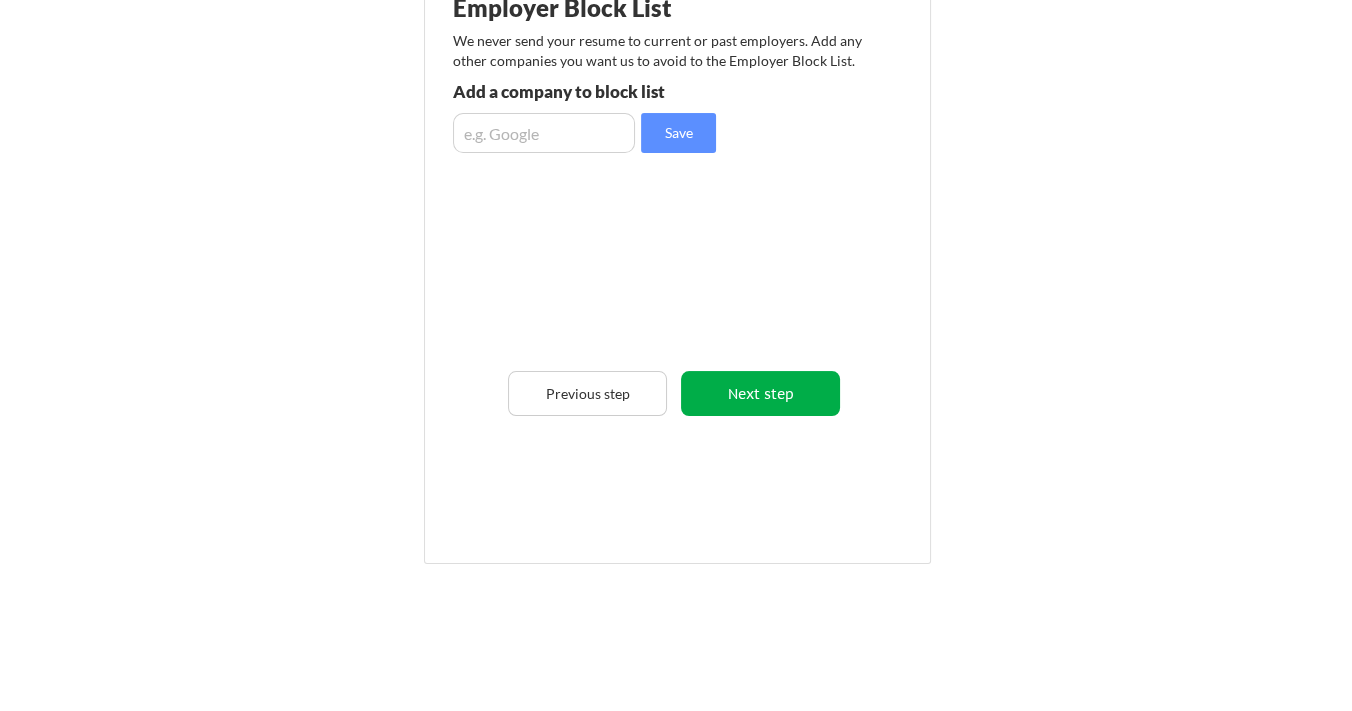 click on "Next step" at bounding box center (760, 393) 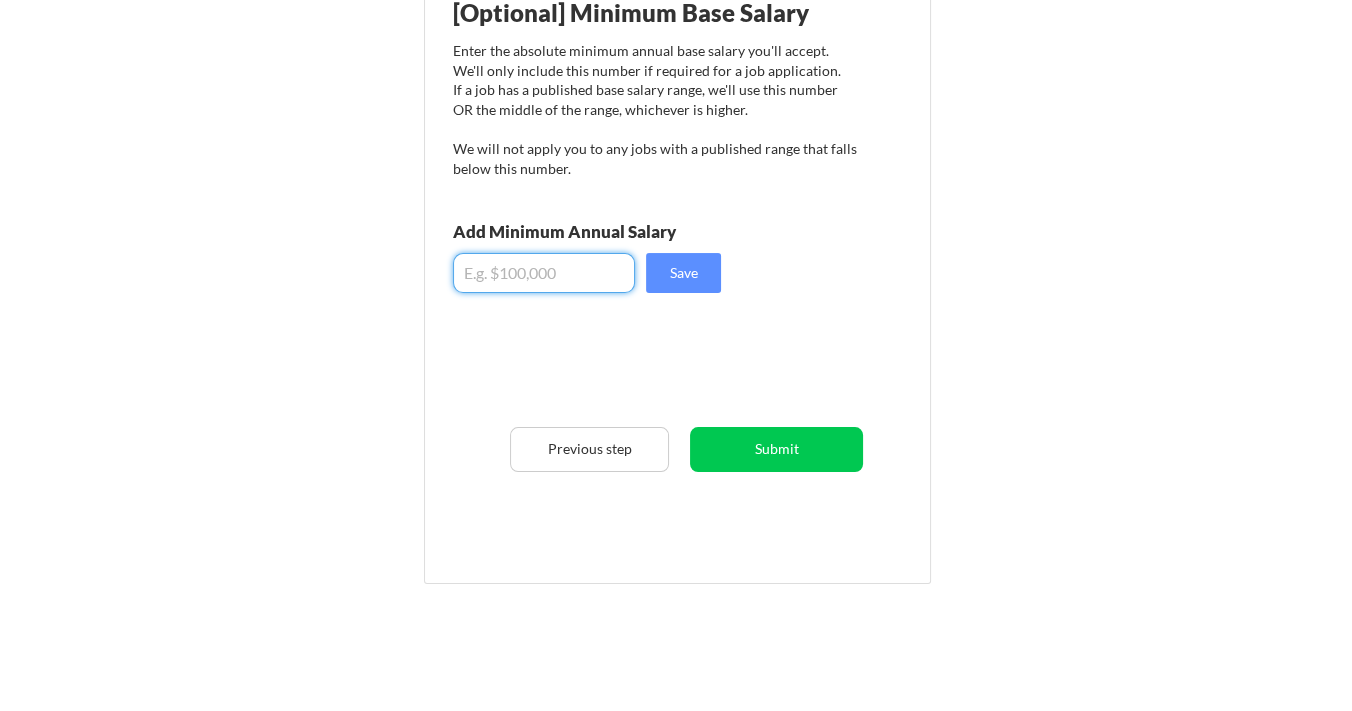 click at bounding box center (544, 273) 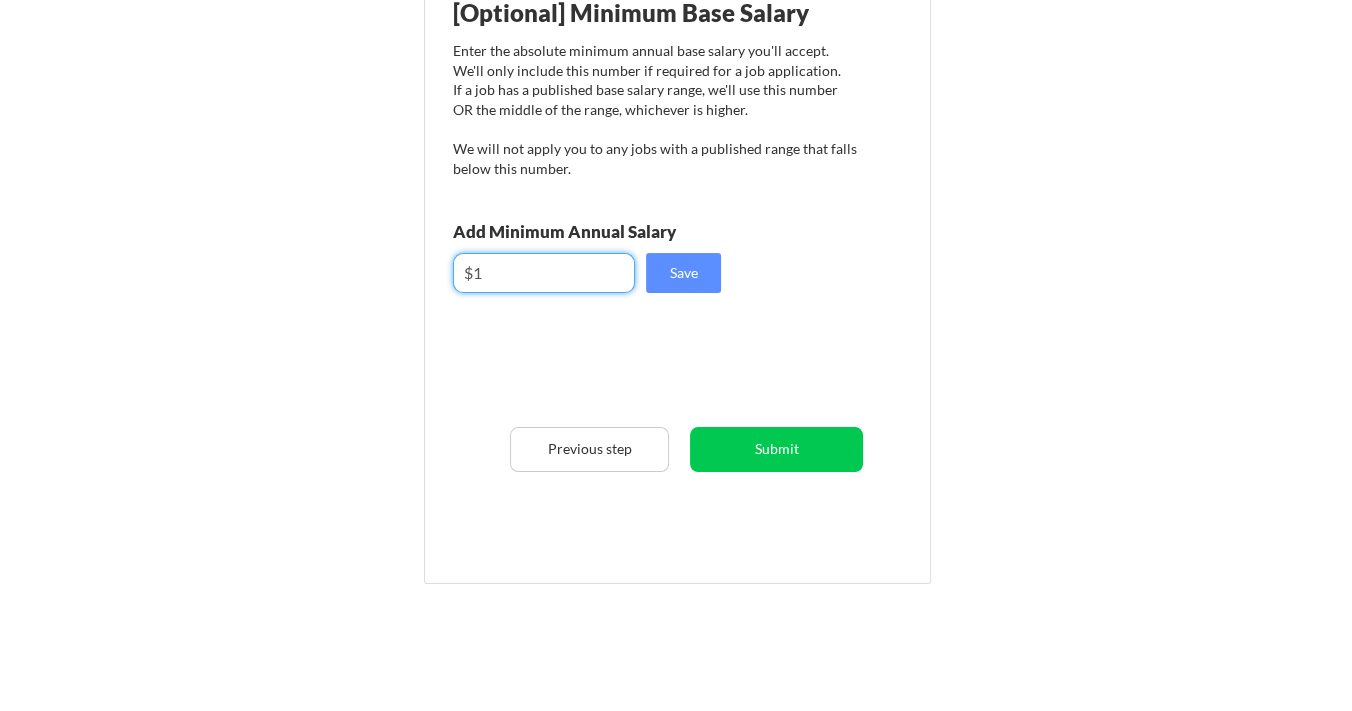 type on "$1" 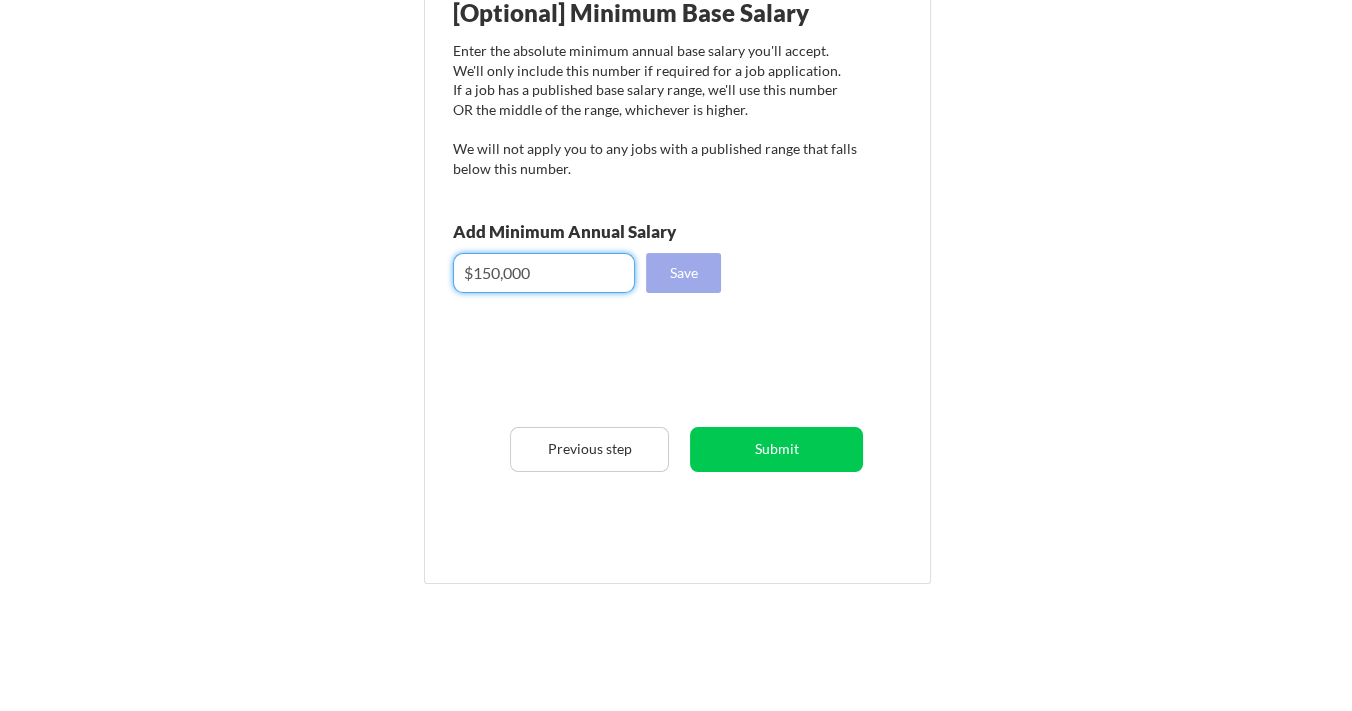 type on "$150,000" 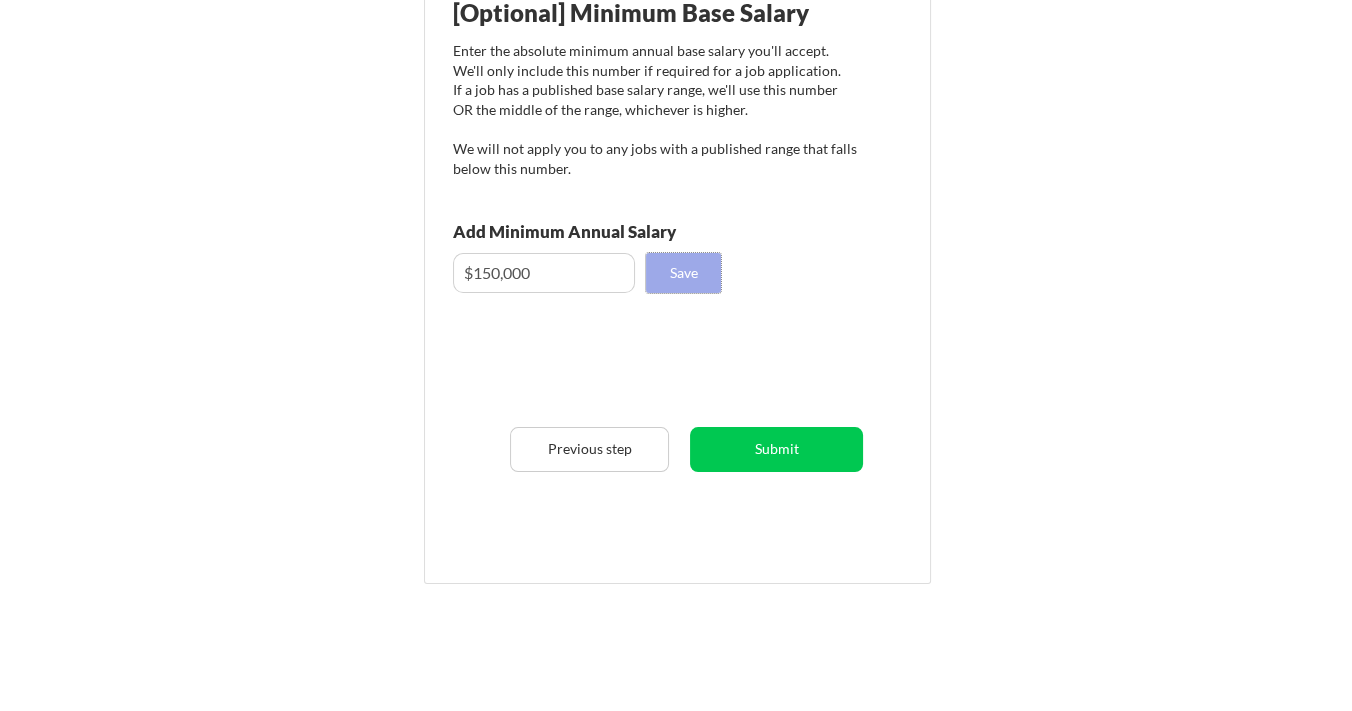 click on "Save" at bounding box center (683, 273) 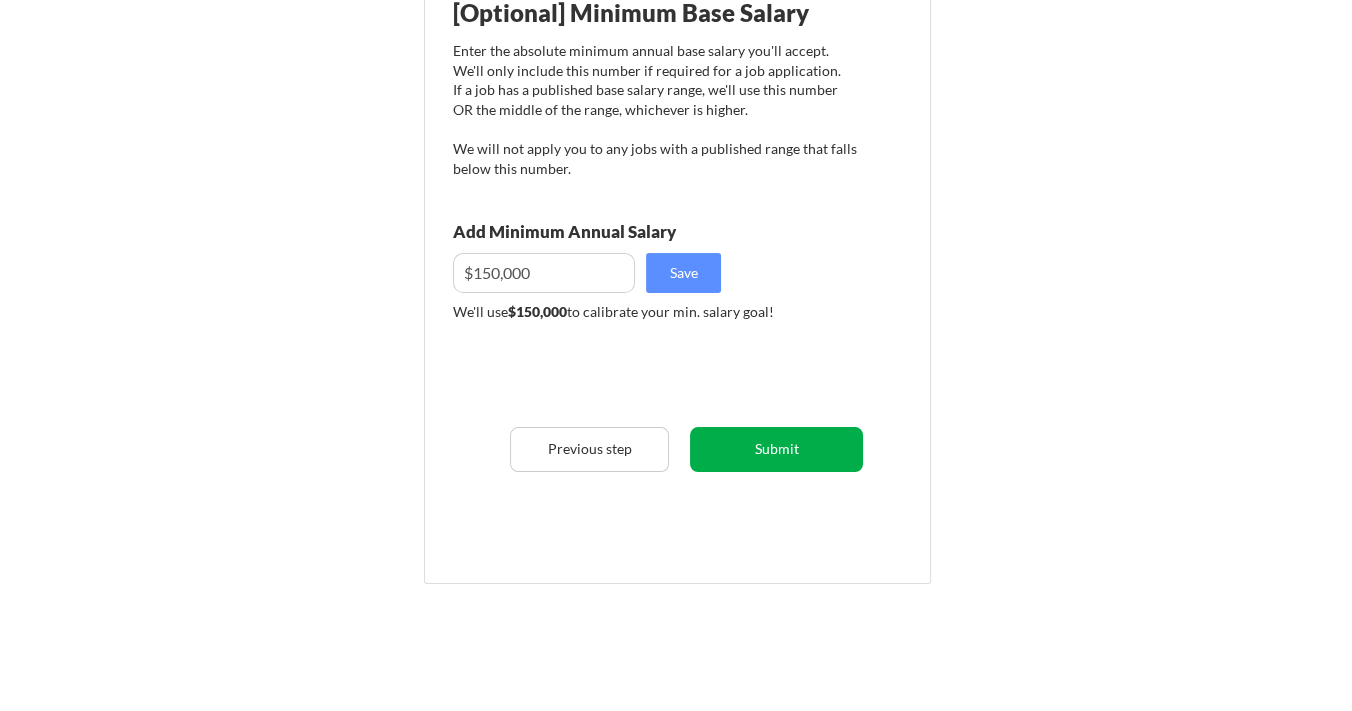 click on "Submit" at bounding box center [776, 449] 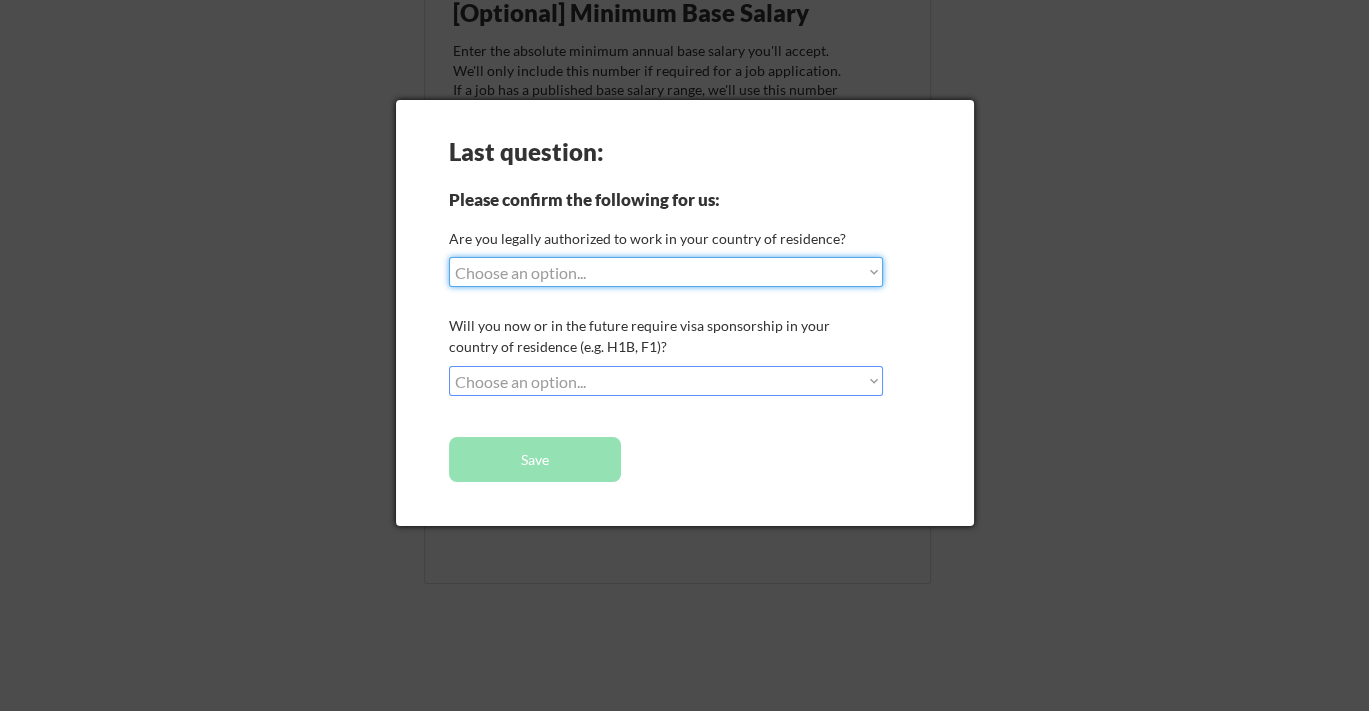 click on "Choose an option... Yes, I am a US Citizen Yes, I am a Canadian Citizen Yes, I am a US Green Card Holder Yes, I am an Other Permanent Resident Yes, I am here on a visa (H1B, OPT, etc.) No, I am not (yet) authorized" at bounding box center (666, 272) 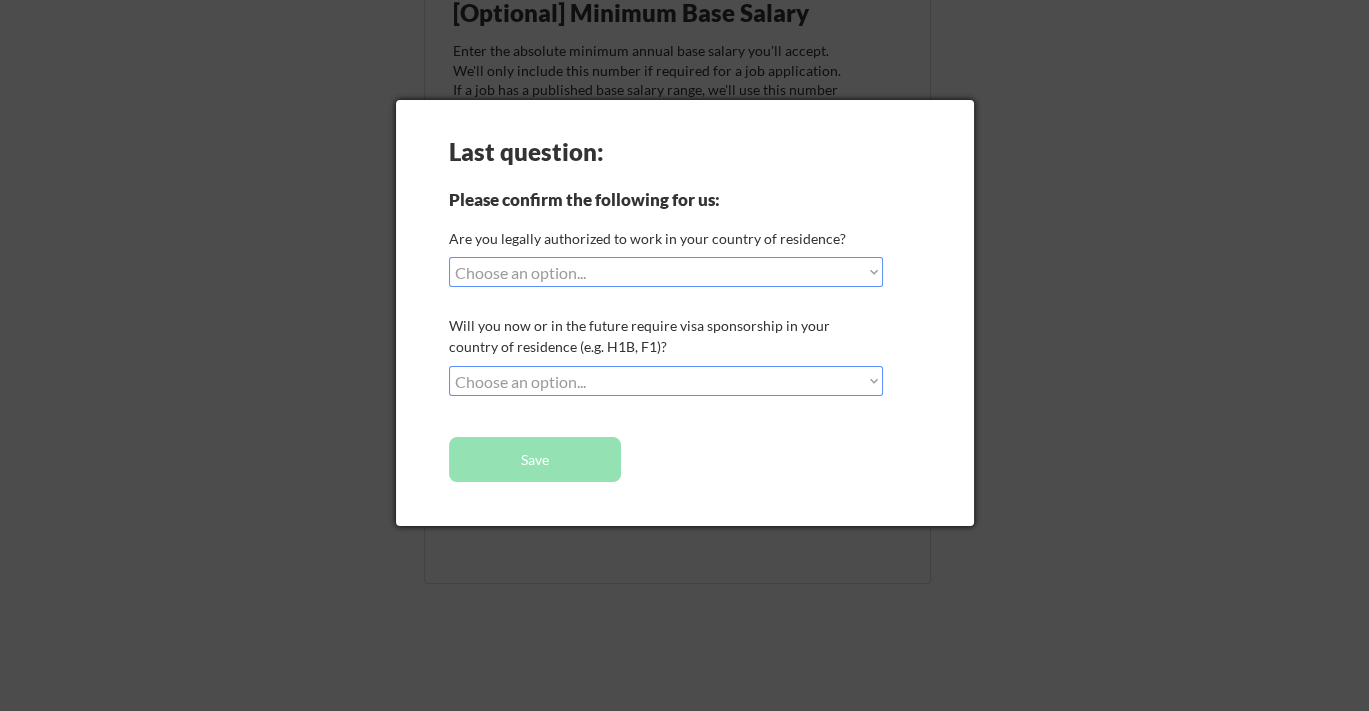 click at bounding box center [684, 355] 